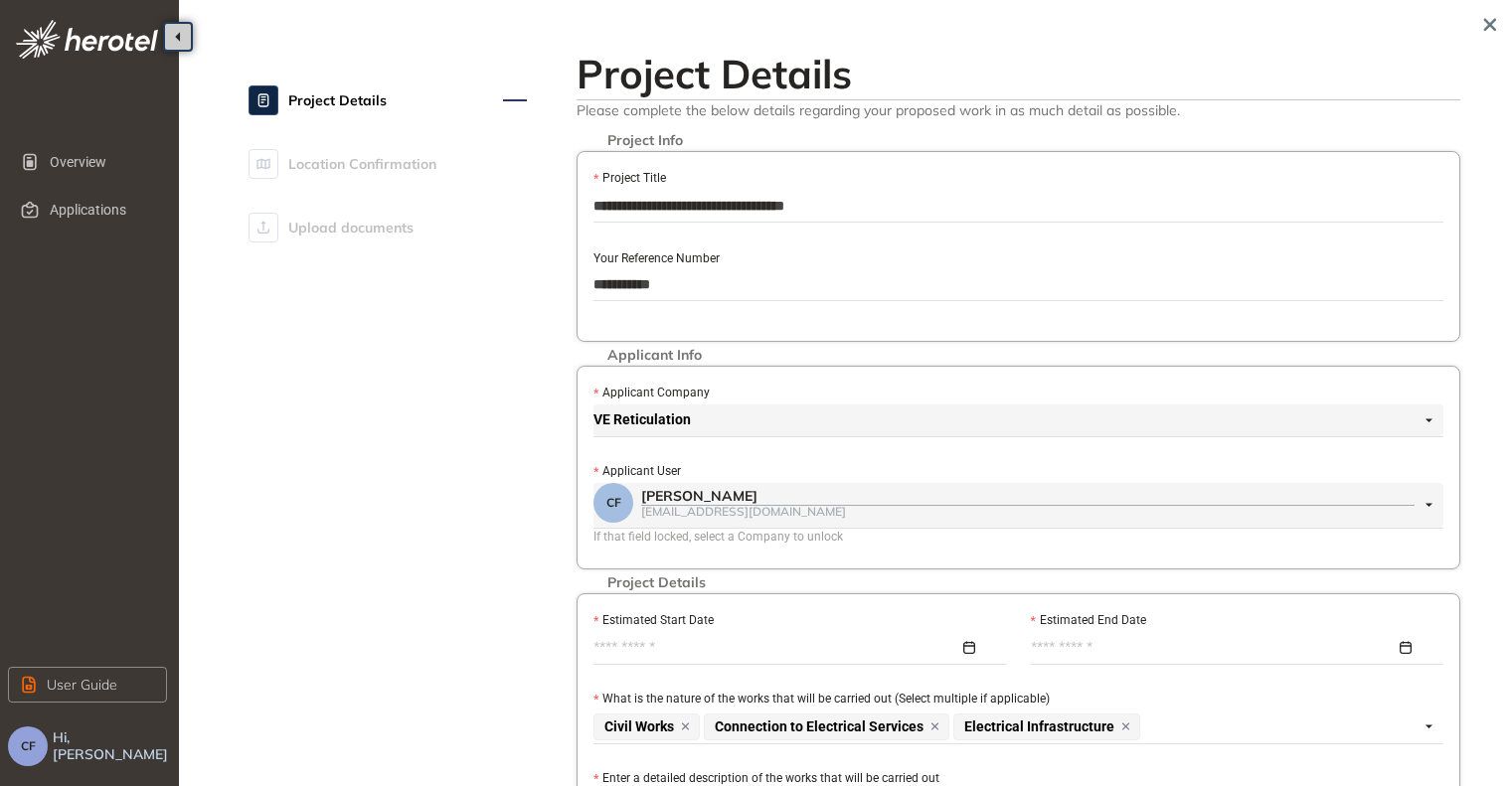 scroll, scrollTop: 298, scrollLeft: 0, axis: vertical 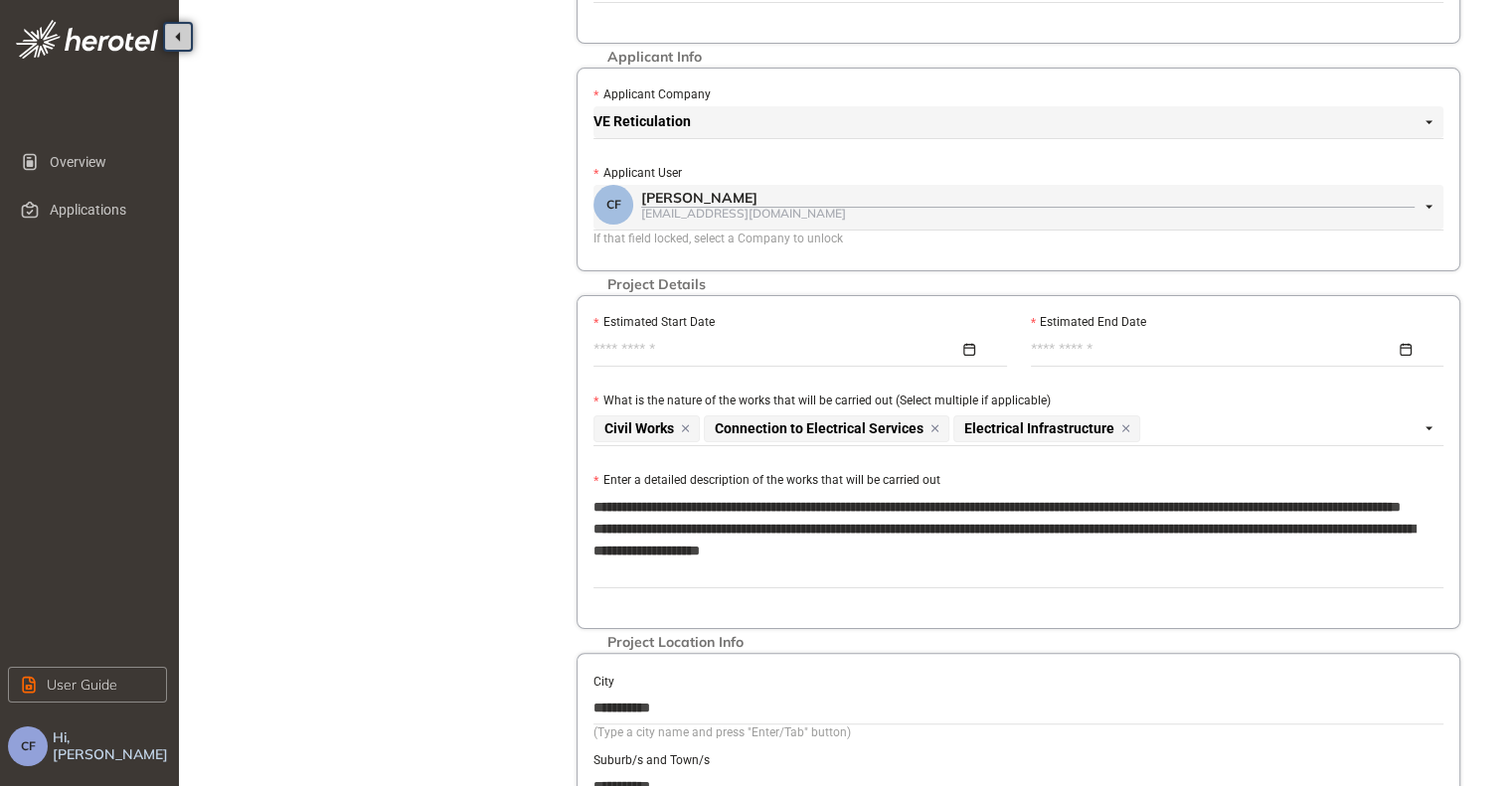 click at bounding box center (794, 350) 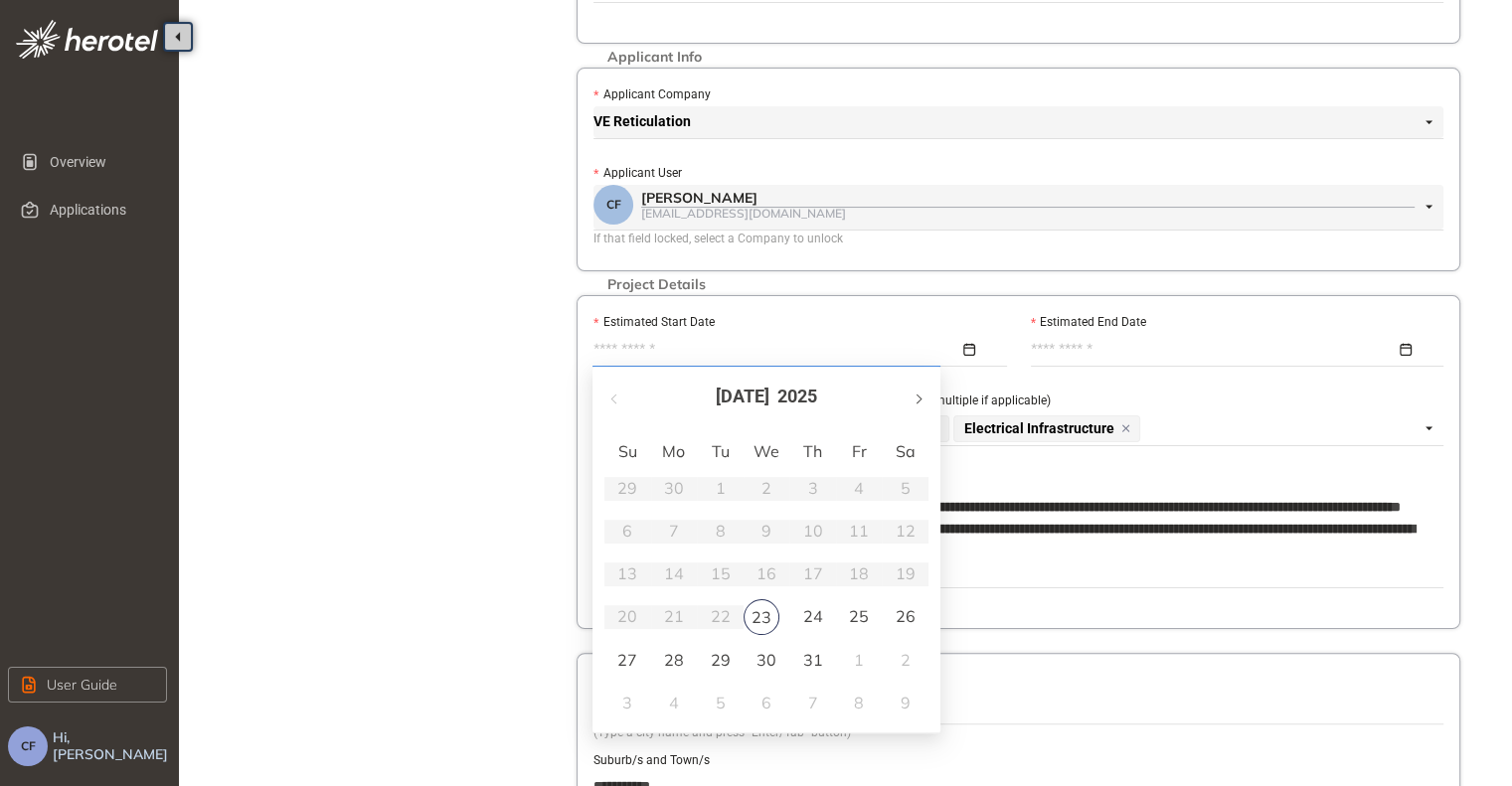 click at bounding box center (918, 398) 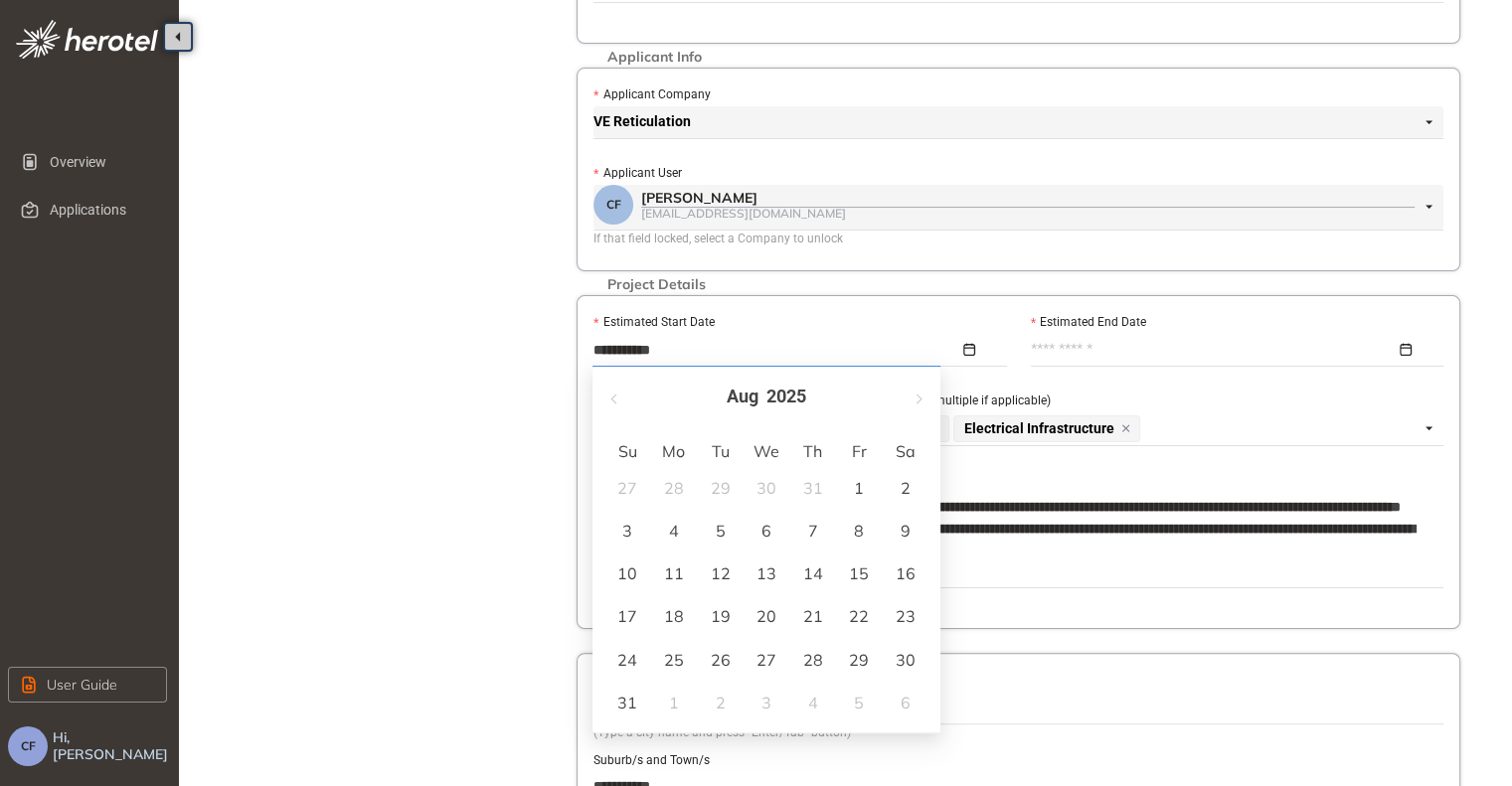 type on "**********" 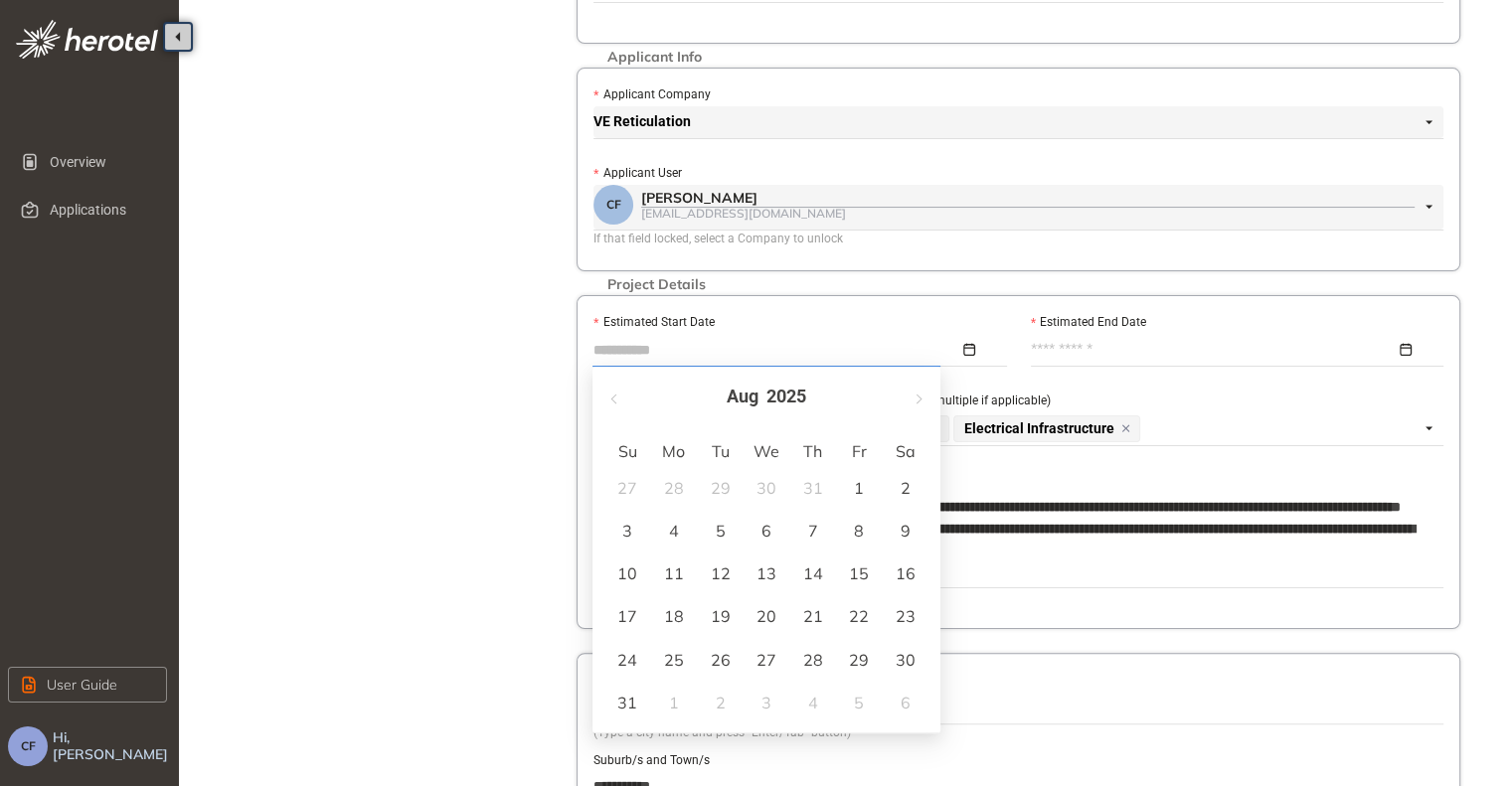 click on "7" at bounding box center (813, 531) 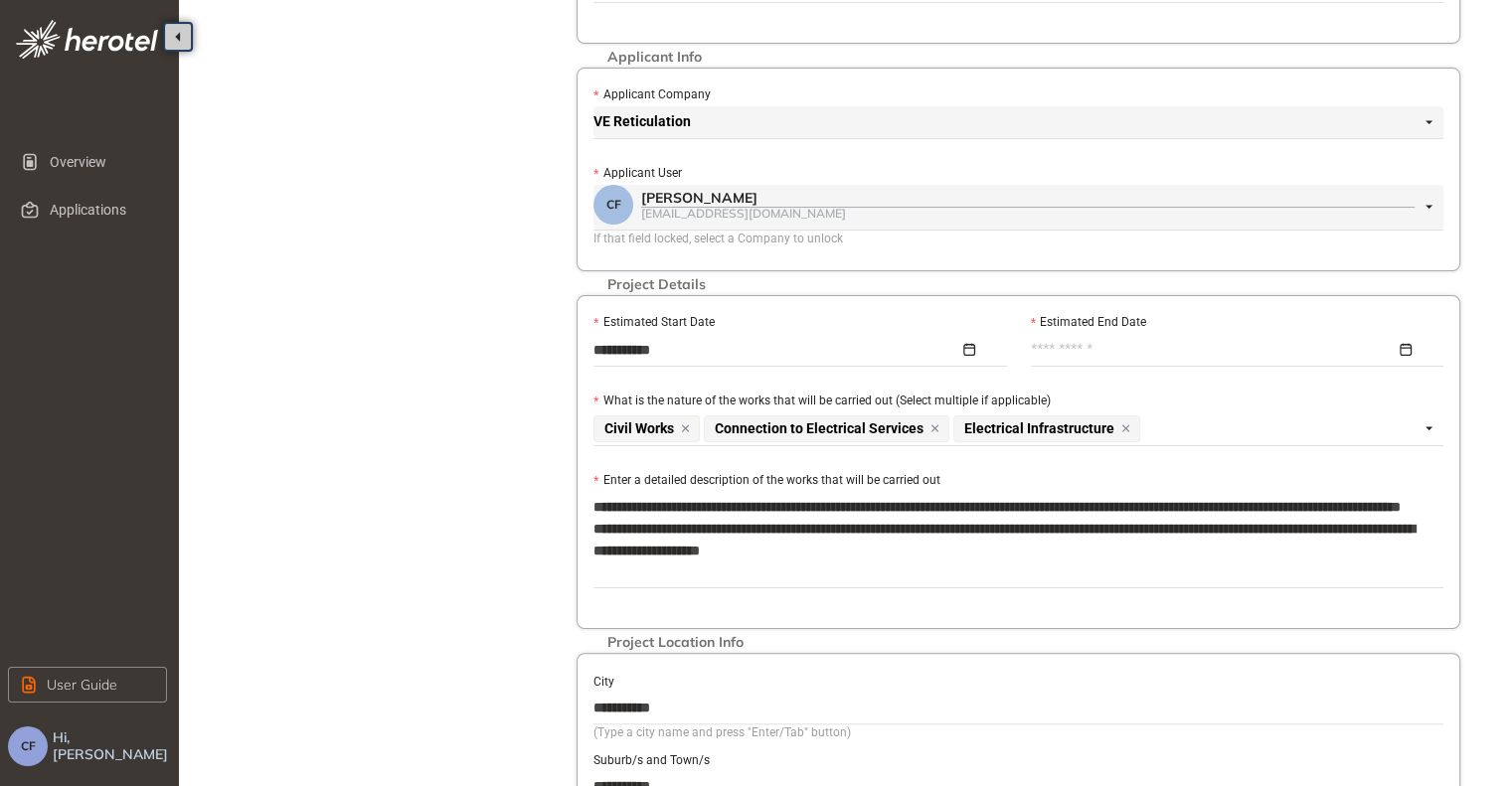 click at bounding box center [1232, 350] 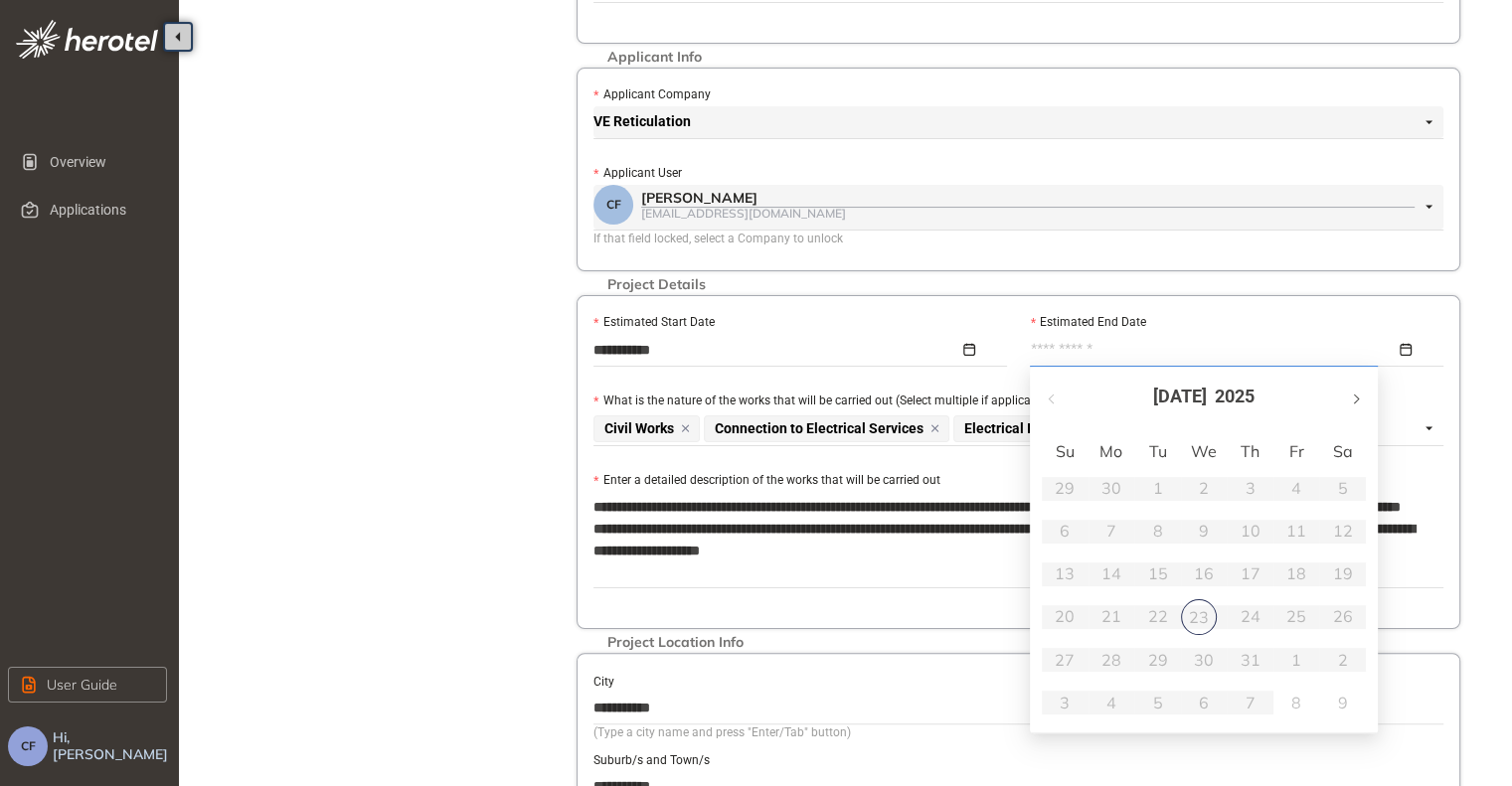 click at bounding box center [1355, 398] 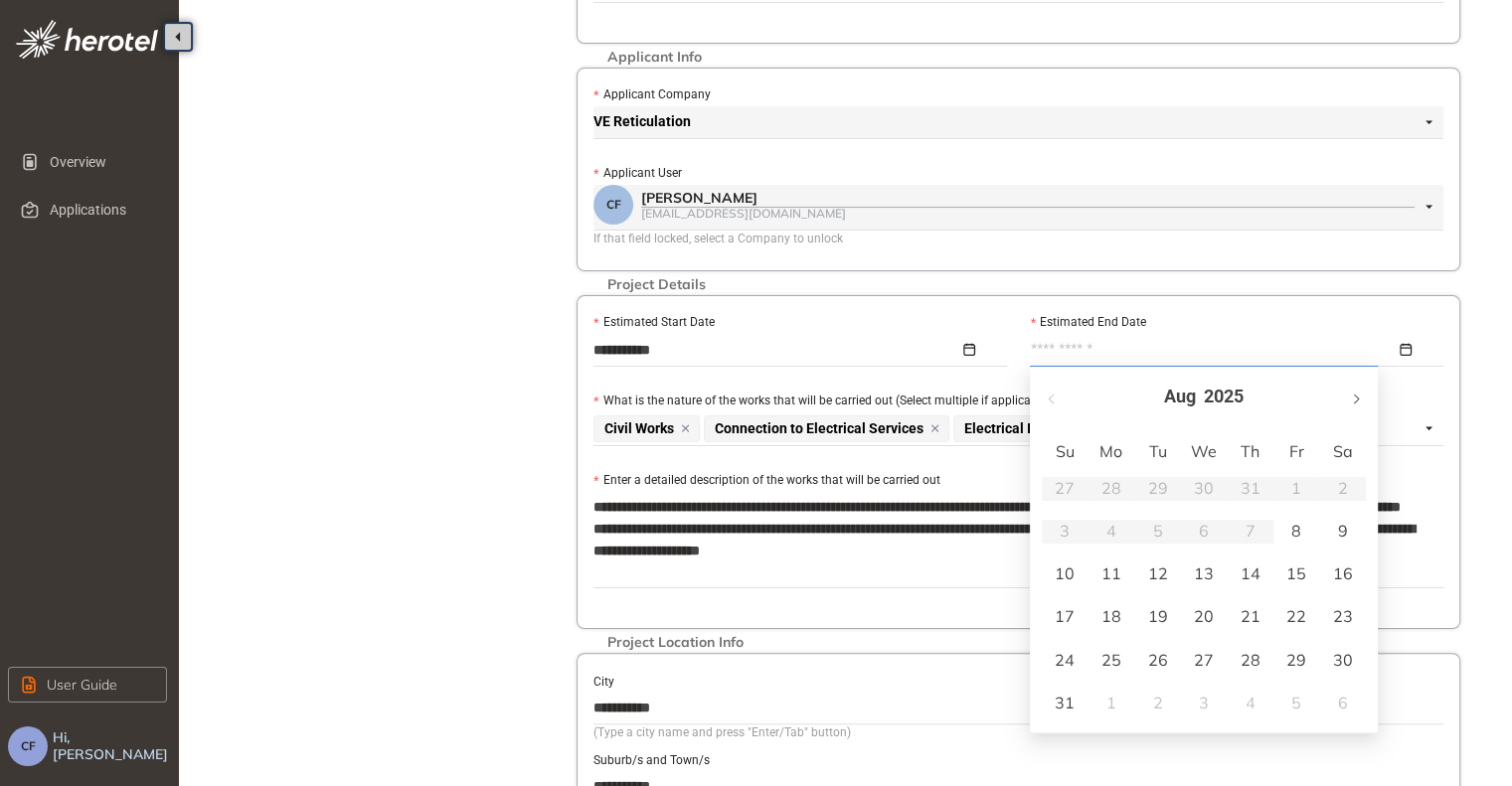 click at bounding box center (1355, 398) 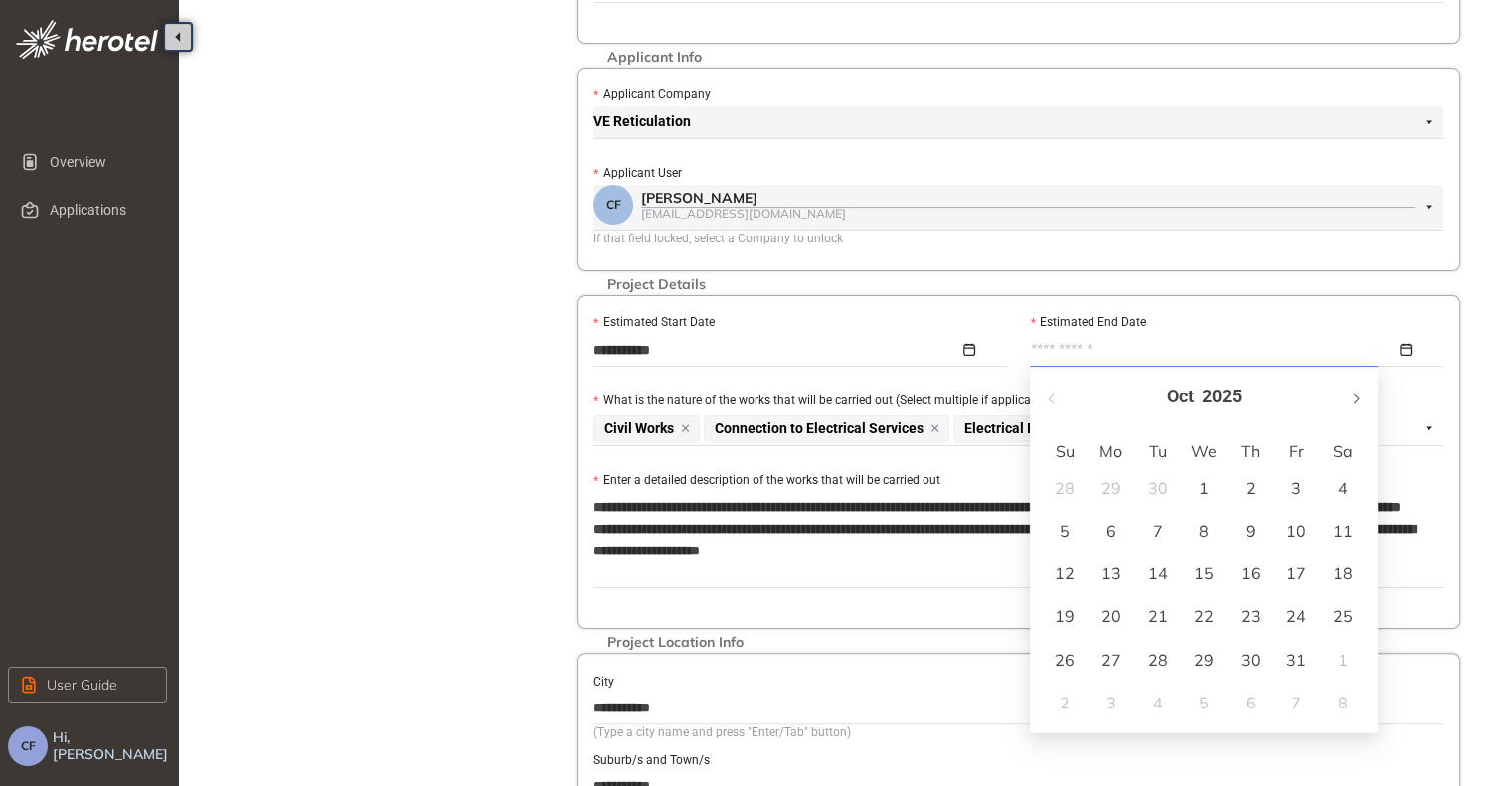 click at bounding box center [1355, 398] 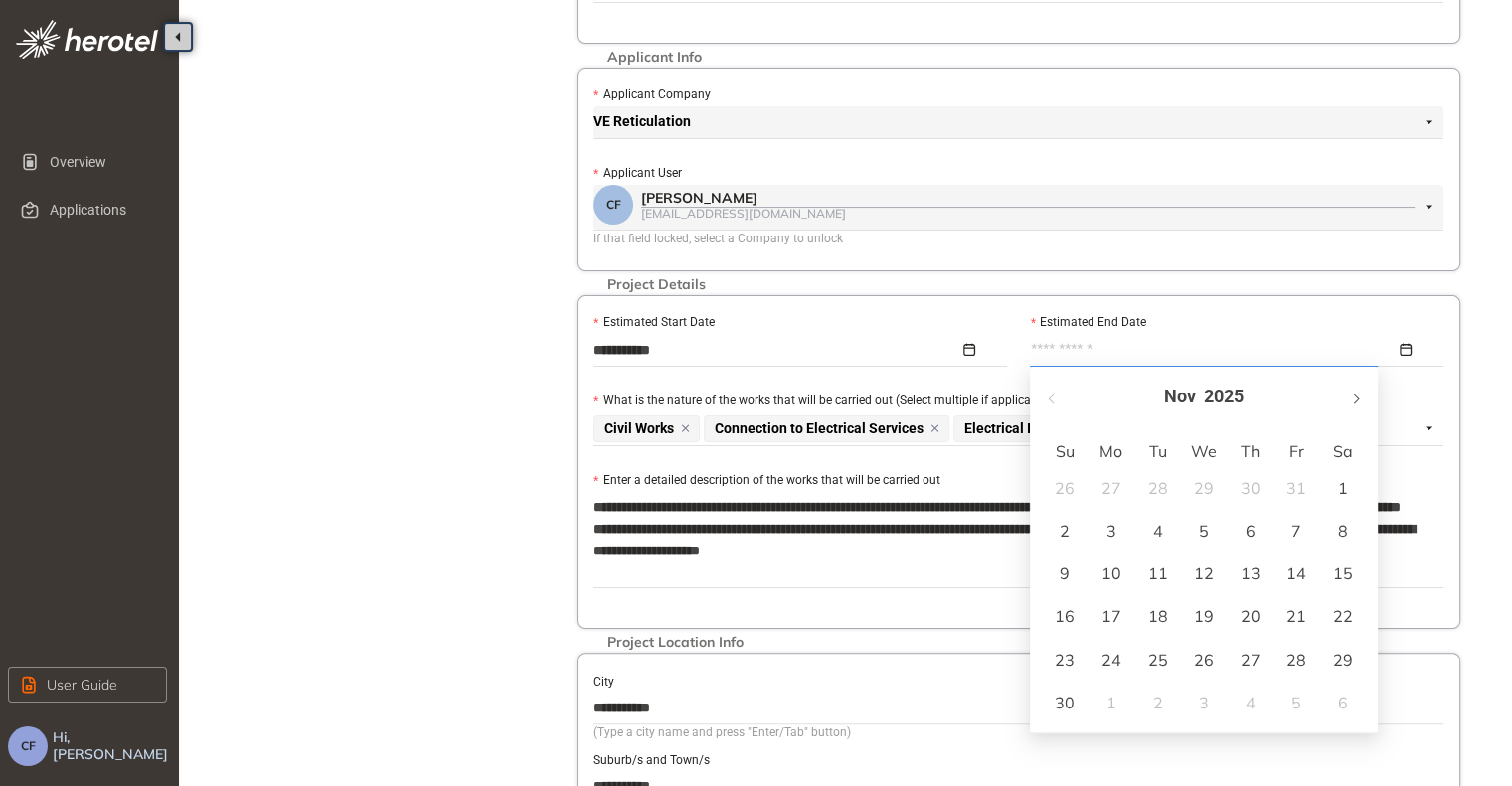 click at bounding box center (1355, 398) 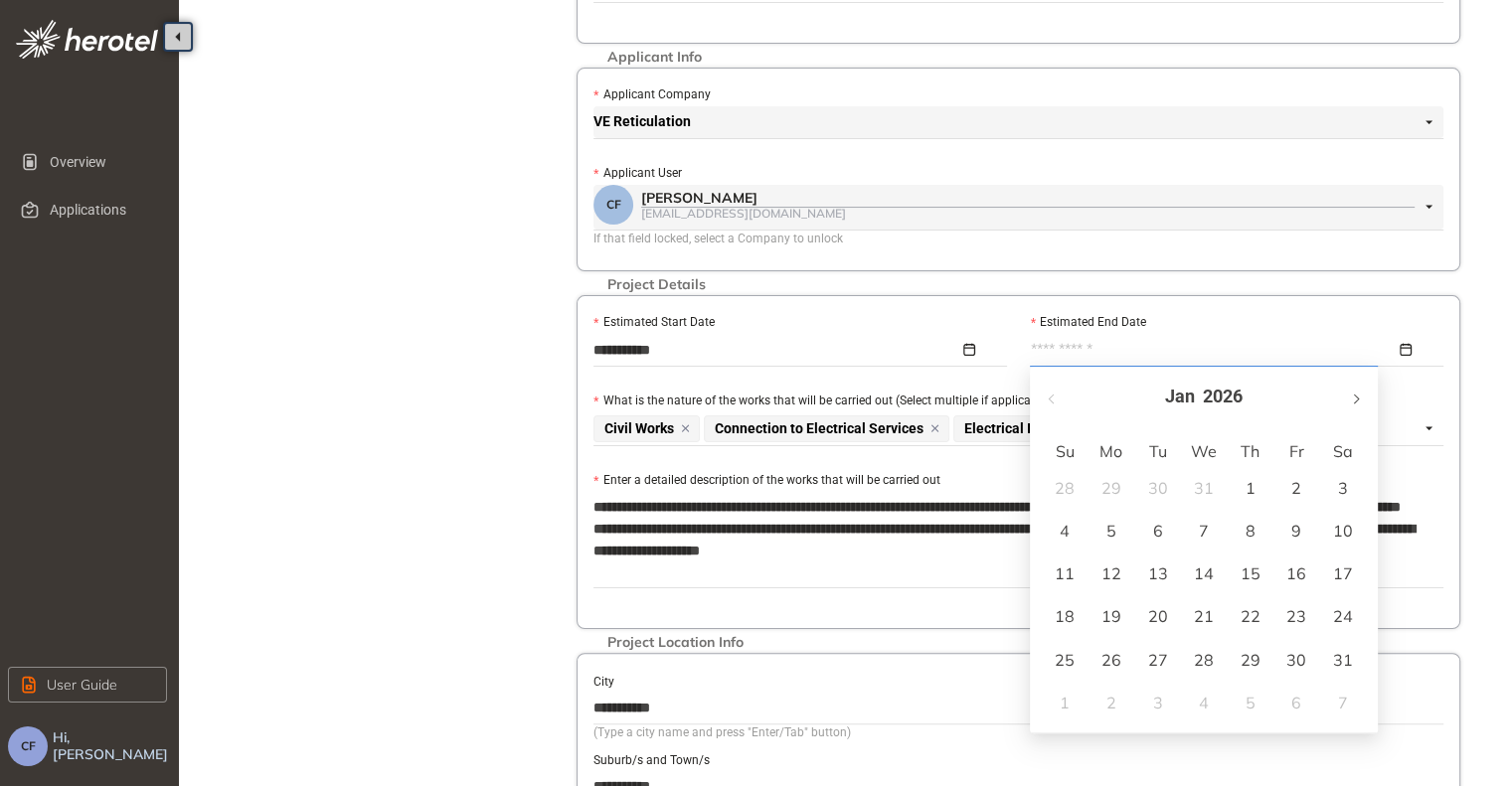 click at bounding box center (1355, 398) 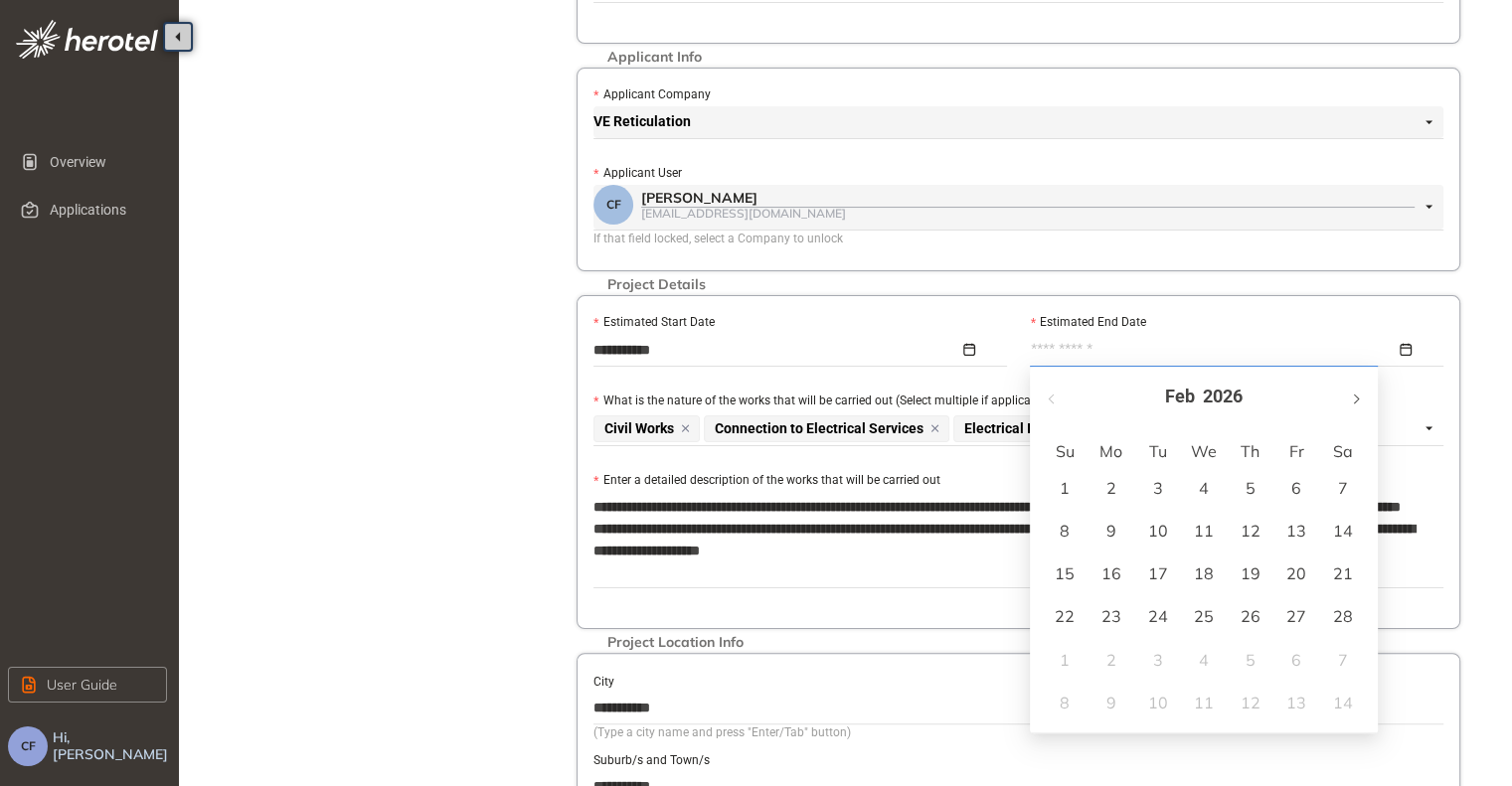 click at bounding box center [1355, 398] 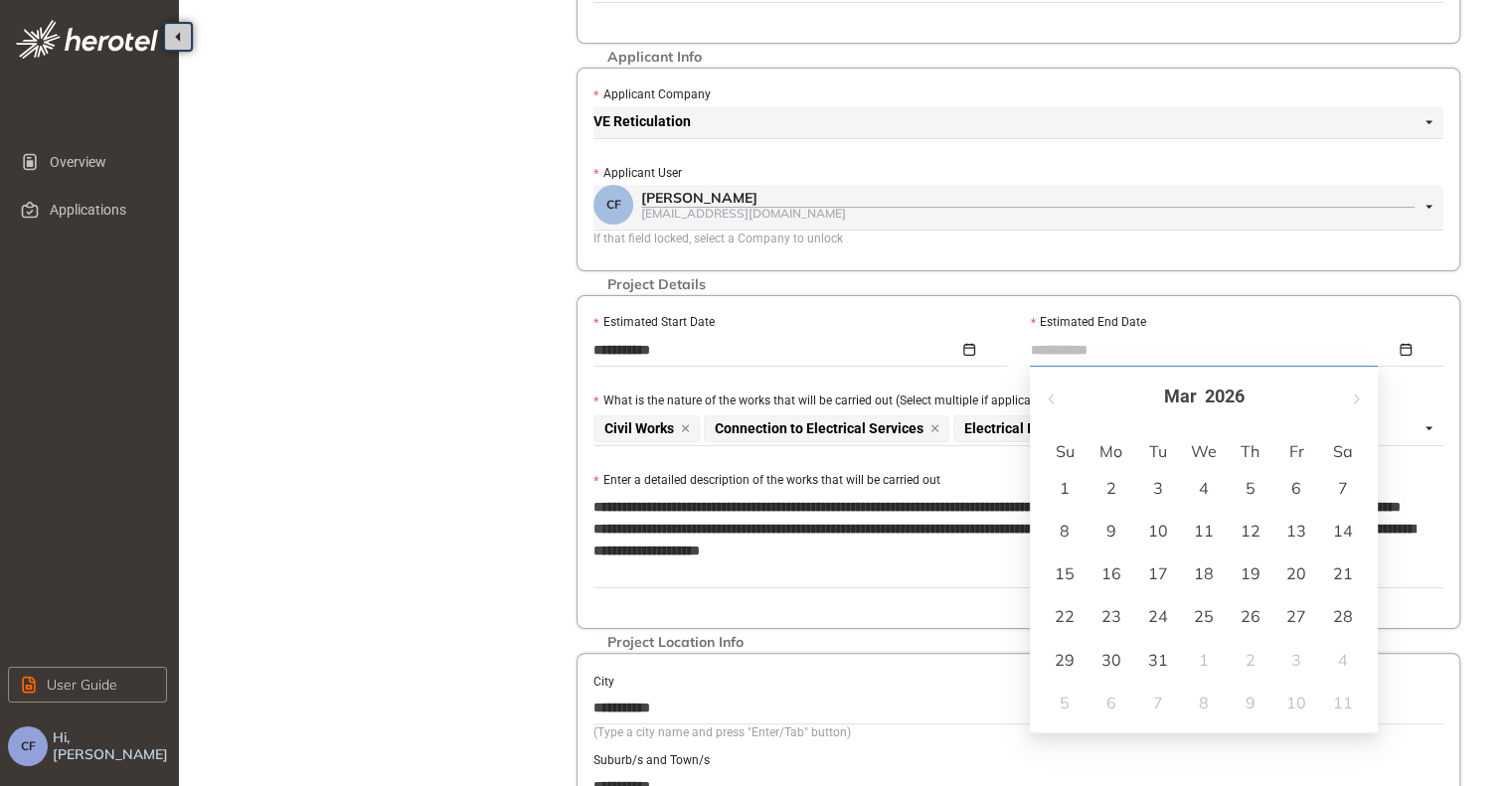 type on "**********" 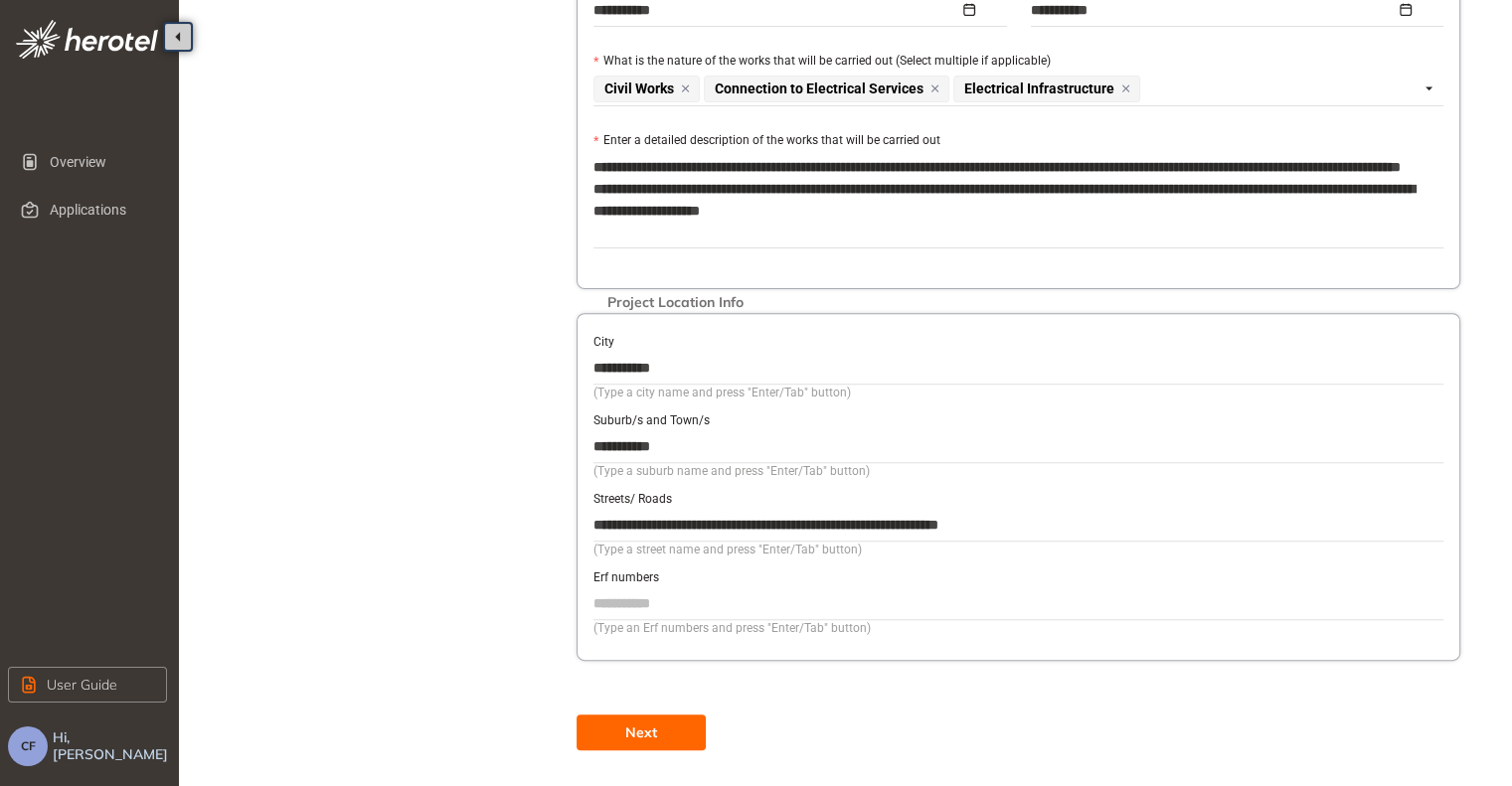 scroll, scrollTop: 647, scrollLeft: 0, axis: vertical 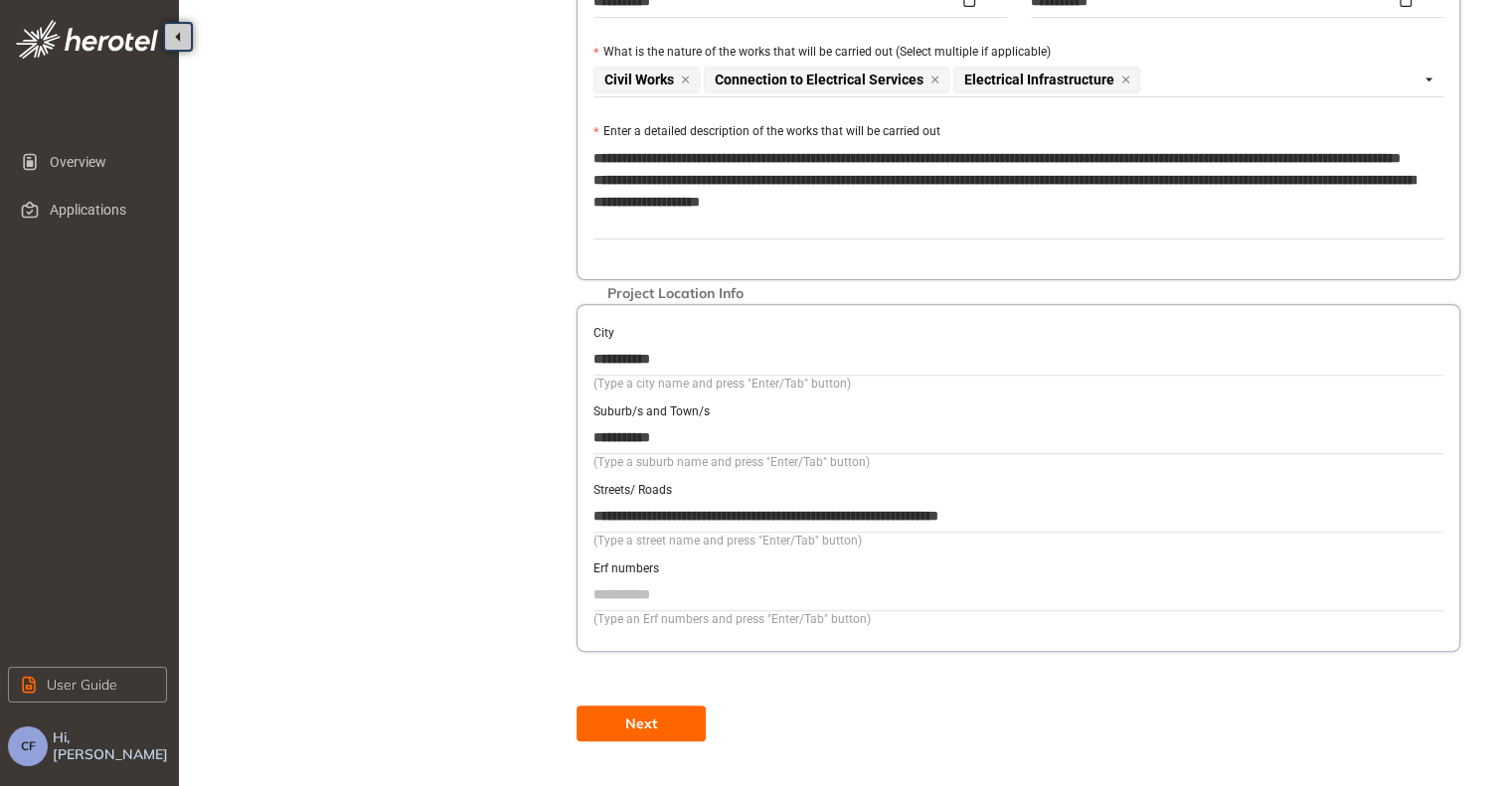click on "Next" at bounding box center [641, 723] 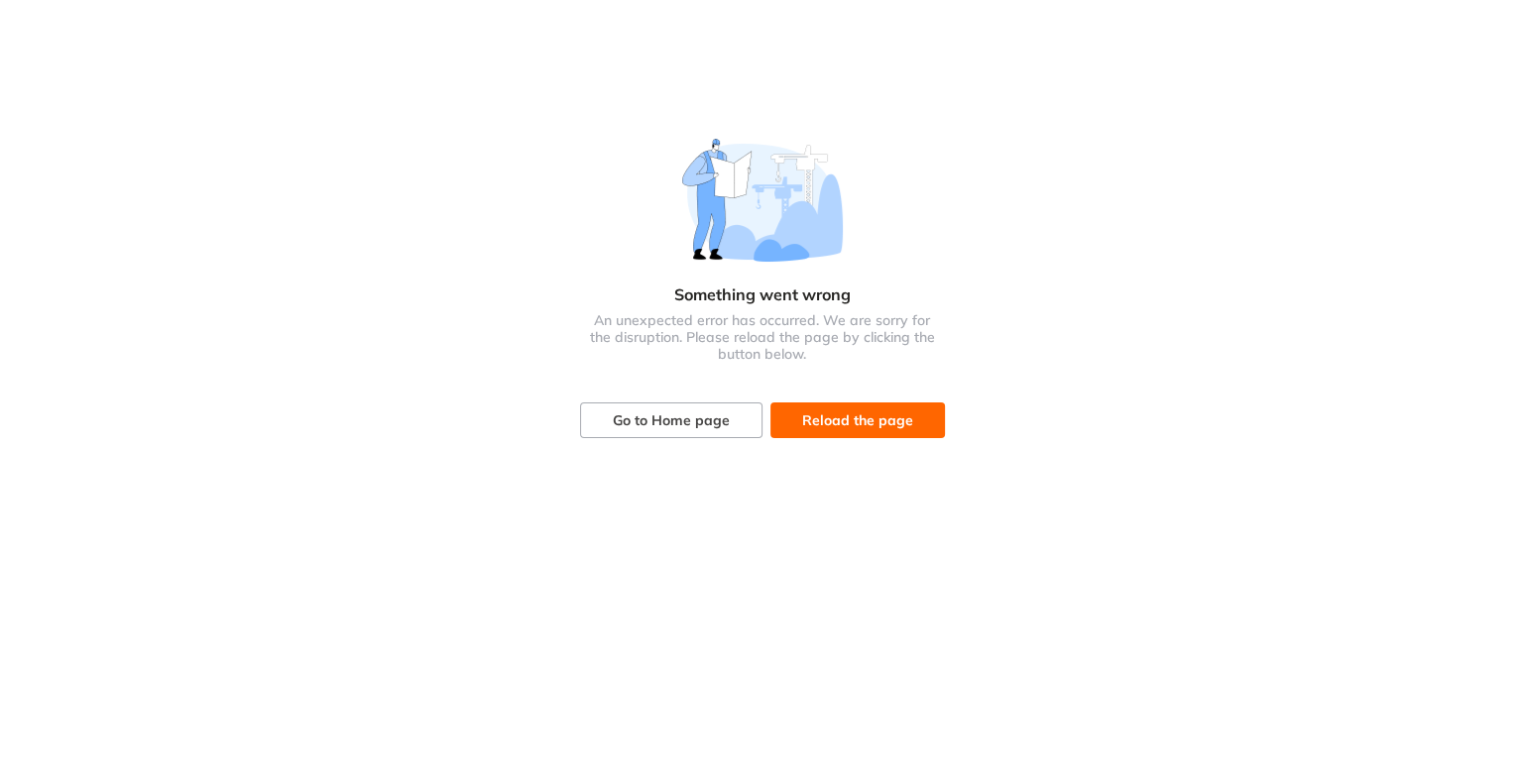scroll, scrollTop: 0, scrollLeft: 0, axis: both 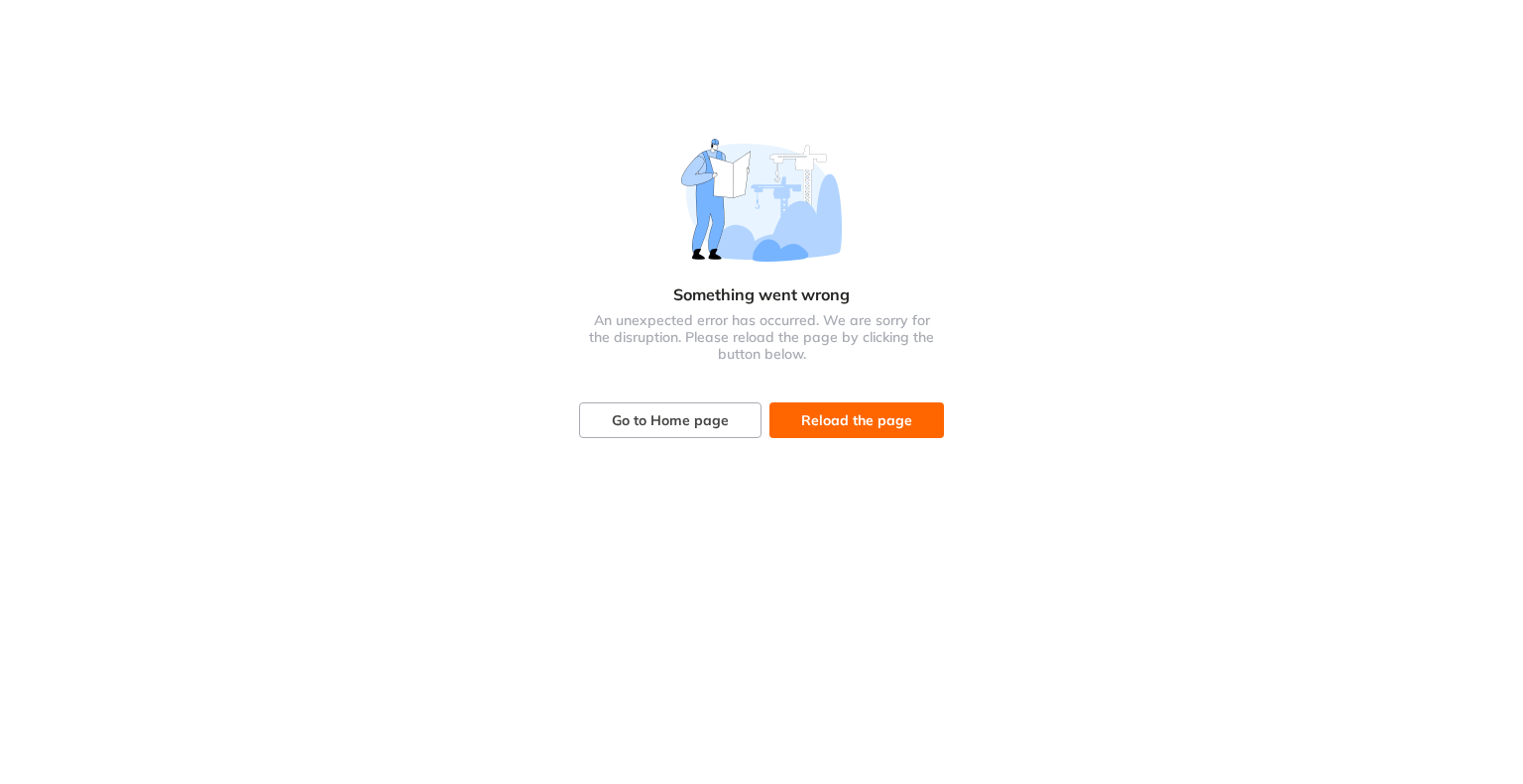 click on "Reload the page" at bounding box center (857, 420) 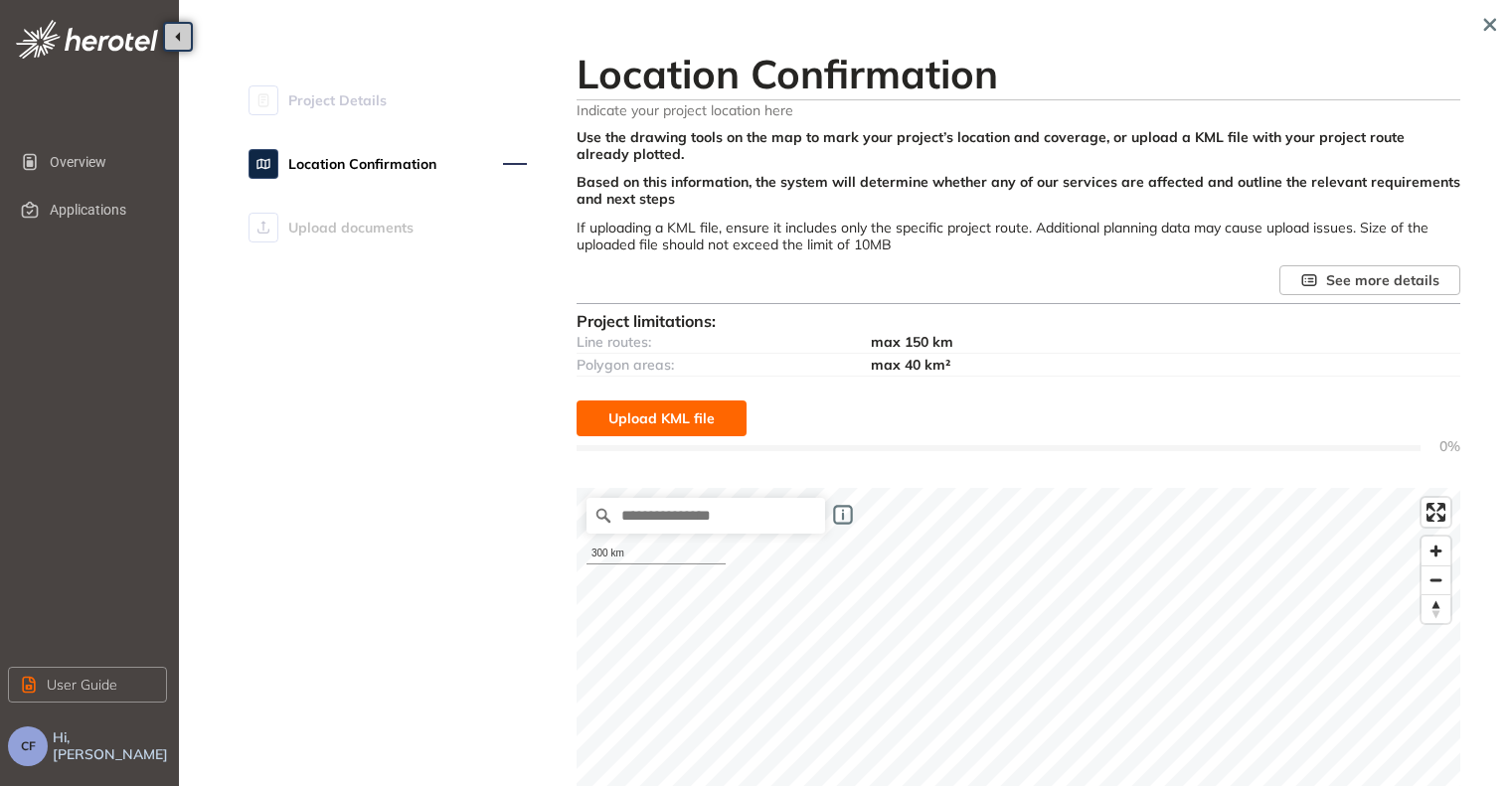 scroll, scrollTop: 0, scrollLeft: 0, axis: both 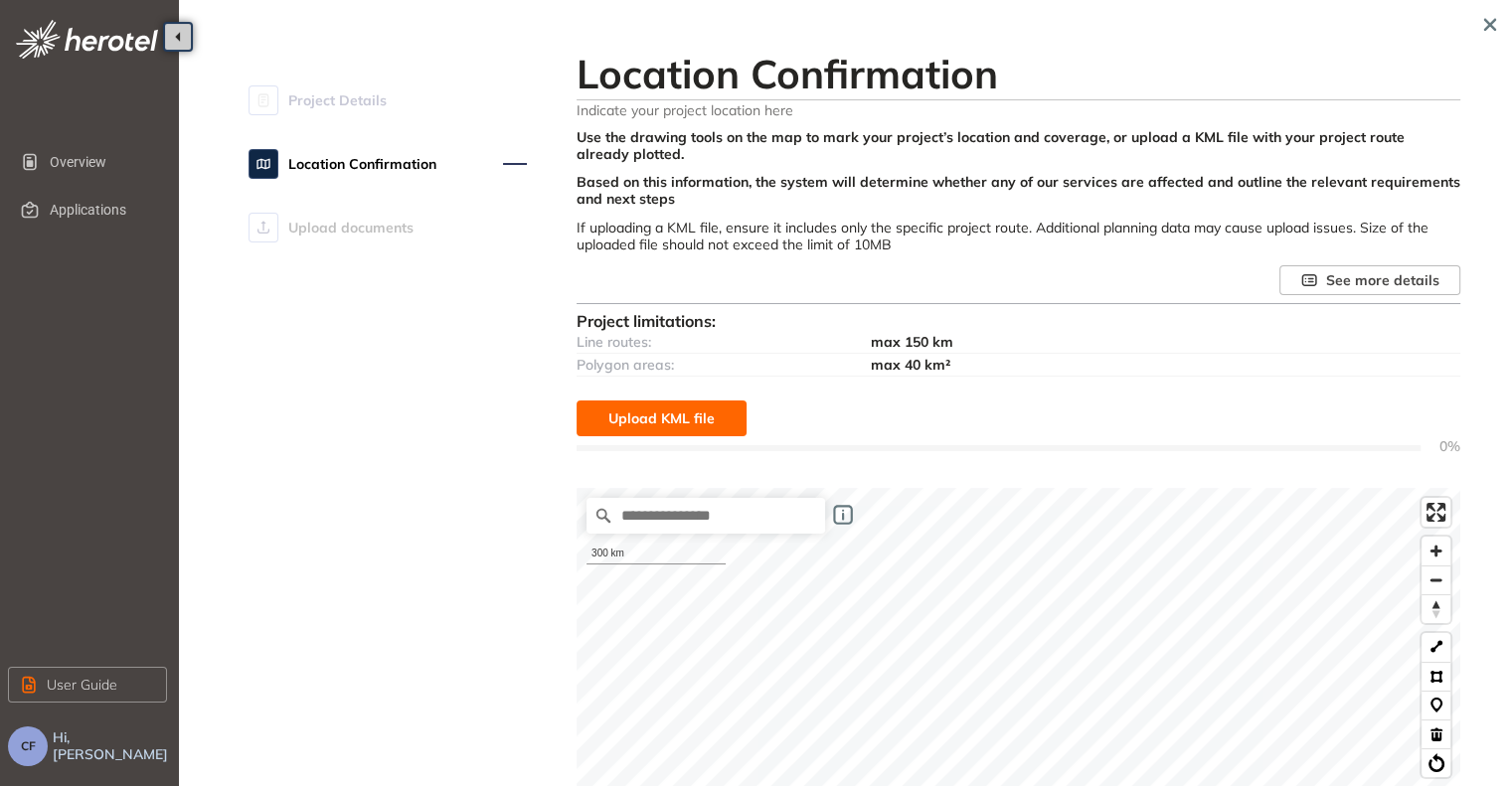 click on "Upload KML file" at bounding box center (661, 418) 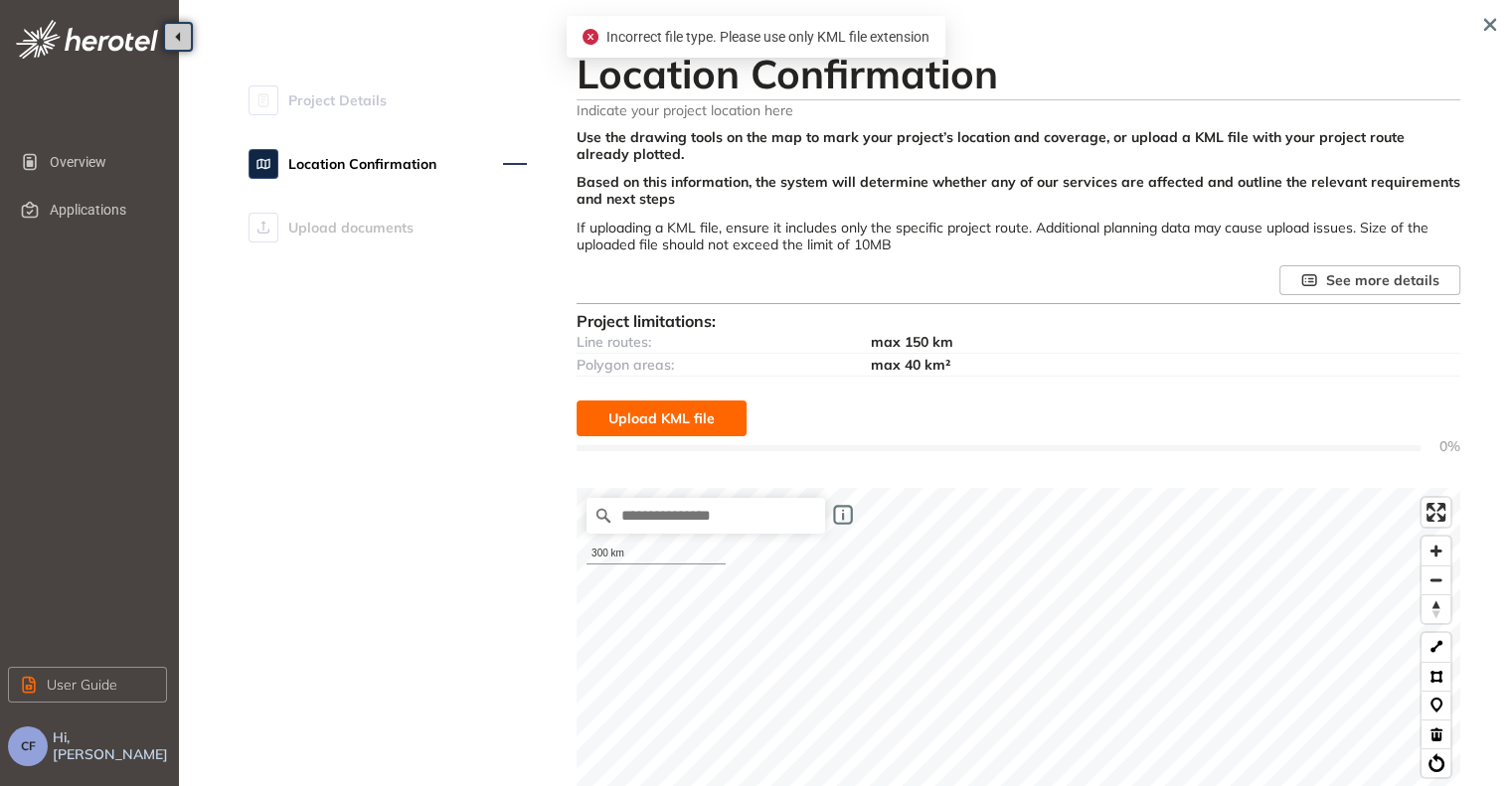 click 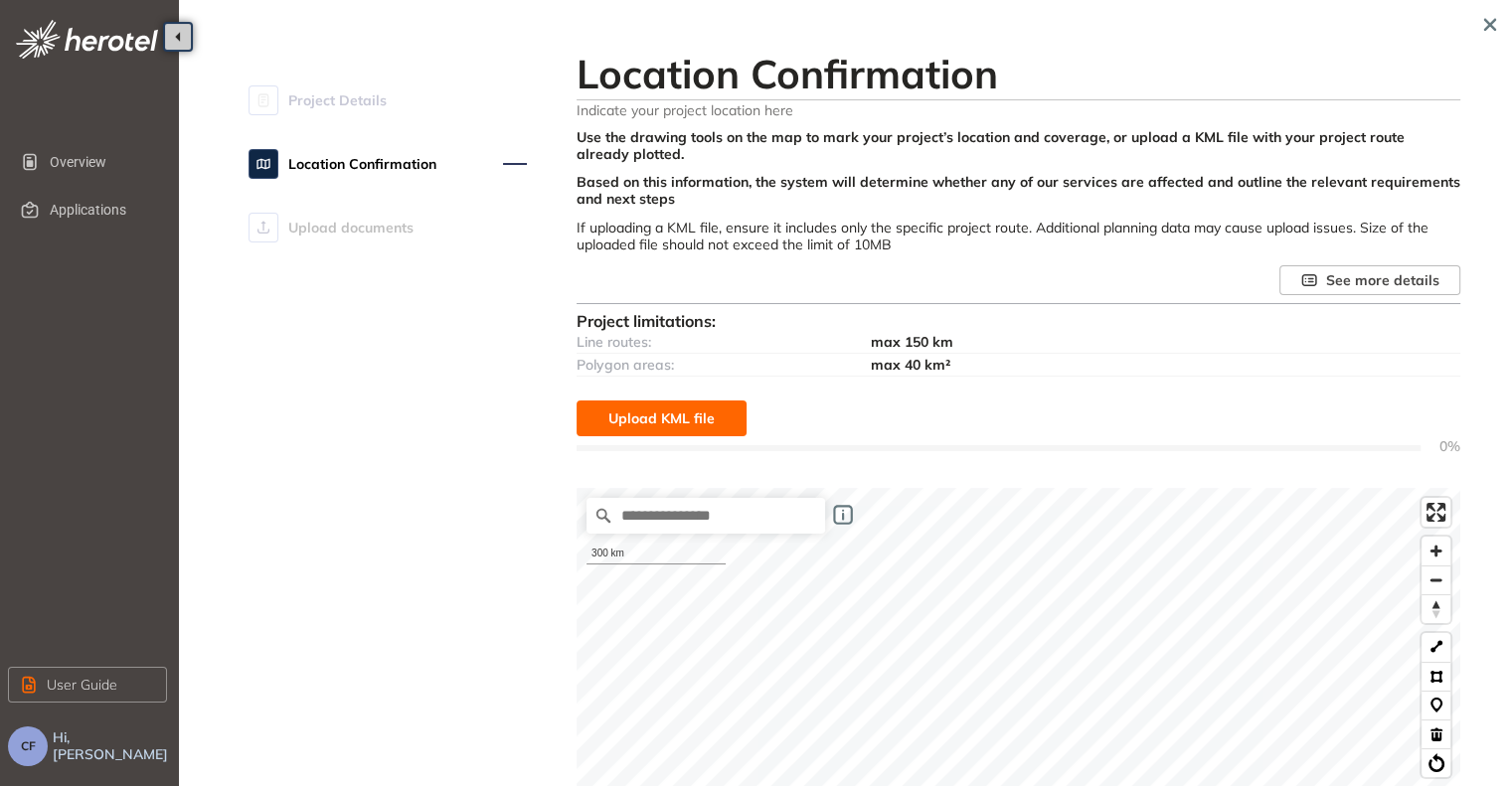 click on "Upload KML file" at bounding box center (661, 418) 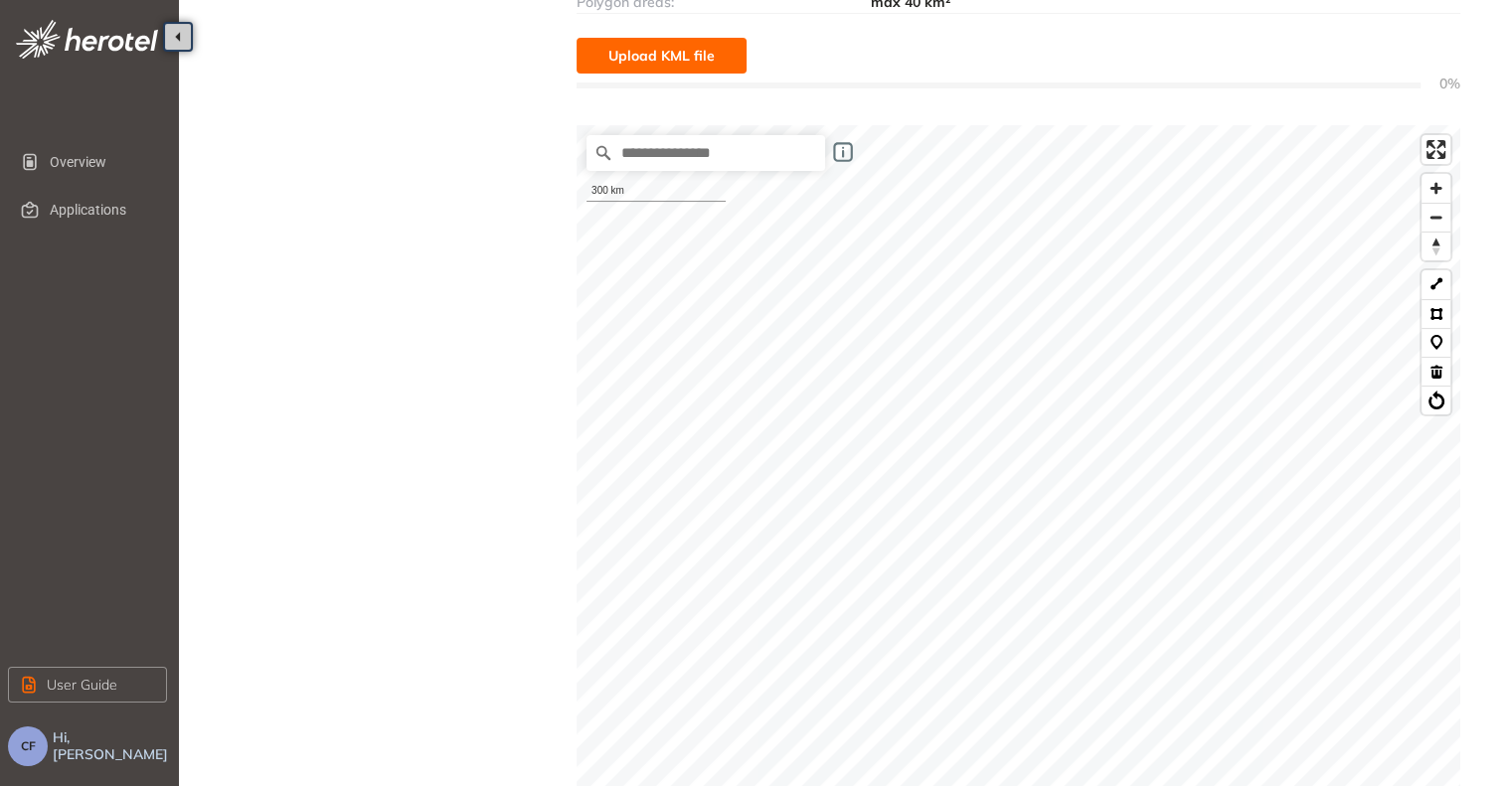 scroll, scrollTop: 397, scrollLeft: 0, axis: vertical 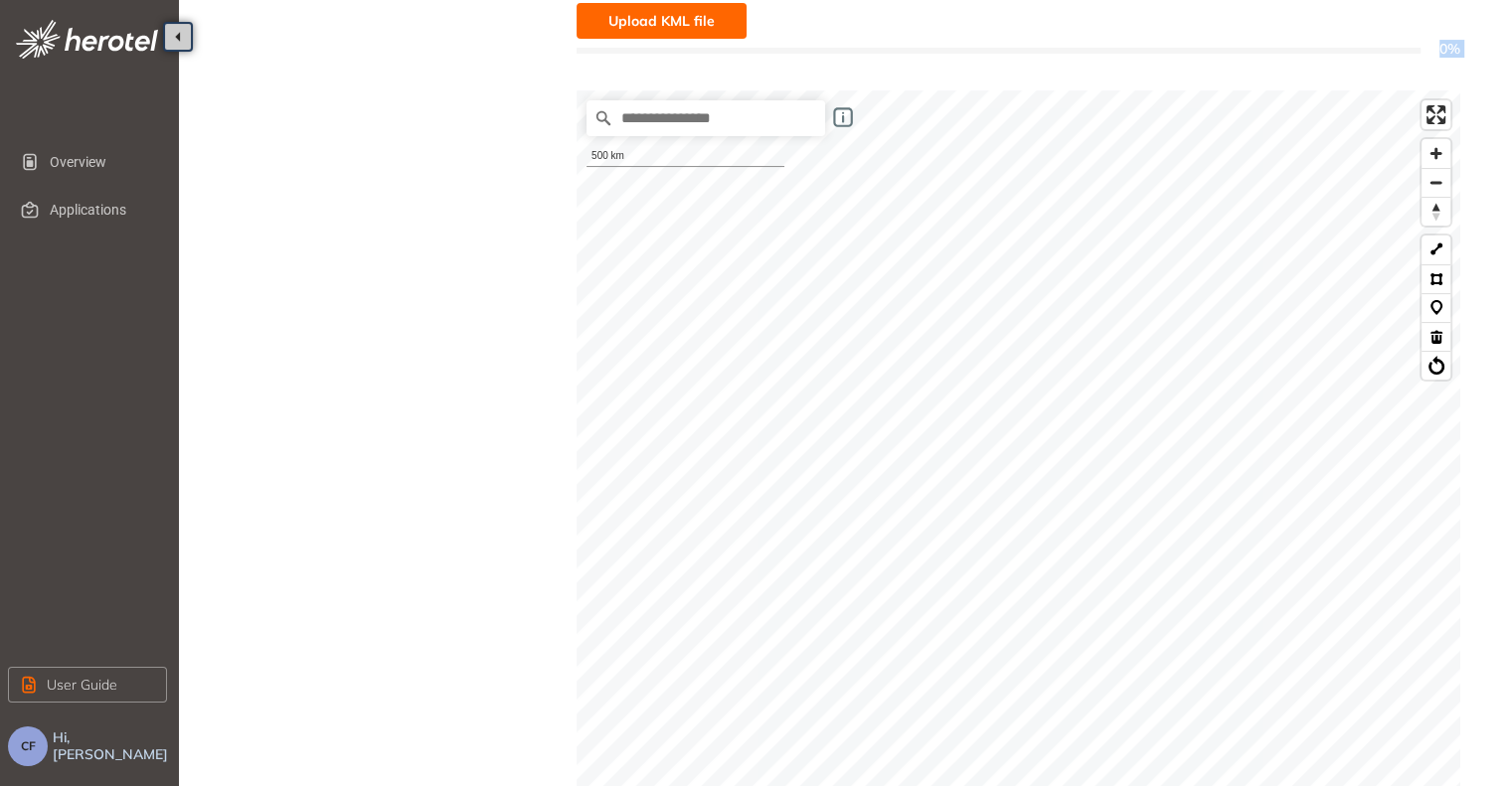 click on "Use the drawing tools on the map to mark your project’s location and coverage, or upload a KML file with your project route already plotted. Based on this information, the system will determine whether any of our services are affected and outline the relevant requirements and next steps If uploading a KML file, ensure it includes only the specific project route. Additional planning data may cause upload issues. Size of the uploaded file should not exceed the limit of 10MB See more details Project limitations: Line routes: max 150 km Polygon areas: max 40 km² Upload KML file 0% We are retrieving and analyzing a large volume of data, which may take a few moments. The speed of this process depends on your project size and internet connection. Please stay on this page until the process is complete. Map filters/ settings 500 km © Mapbox   © OpenStreetMap   Improve this map Validate project Zoom to project" at bounding box center [1018, 308] 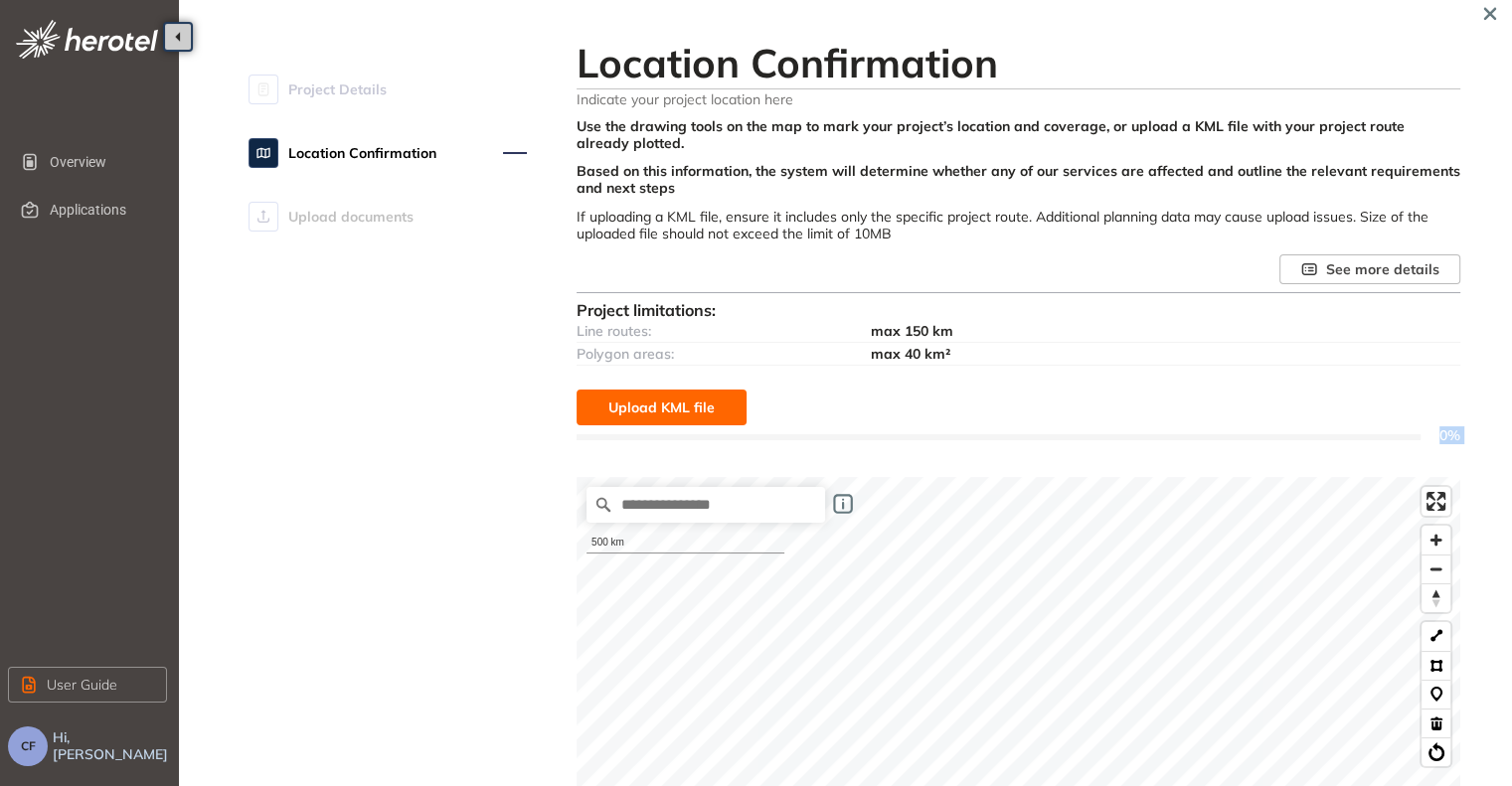 scroll, scrollTop: 0, scrollLeft: 0, axis: both 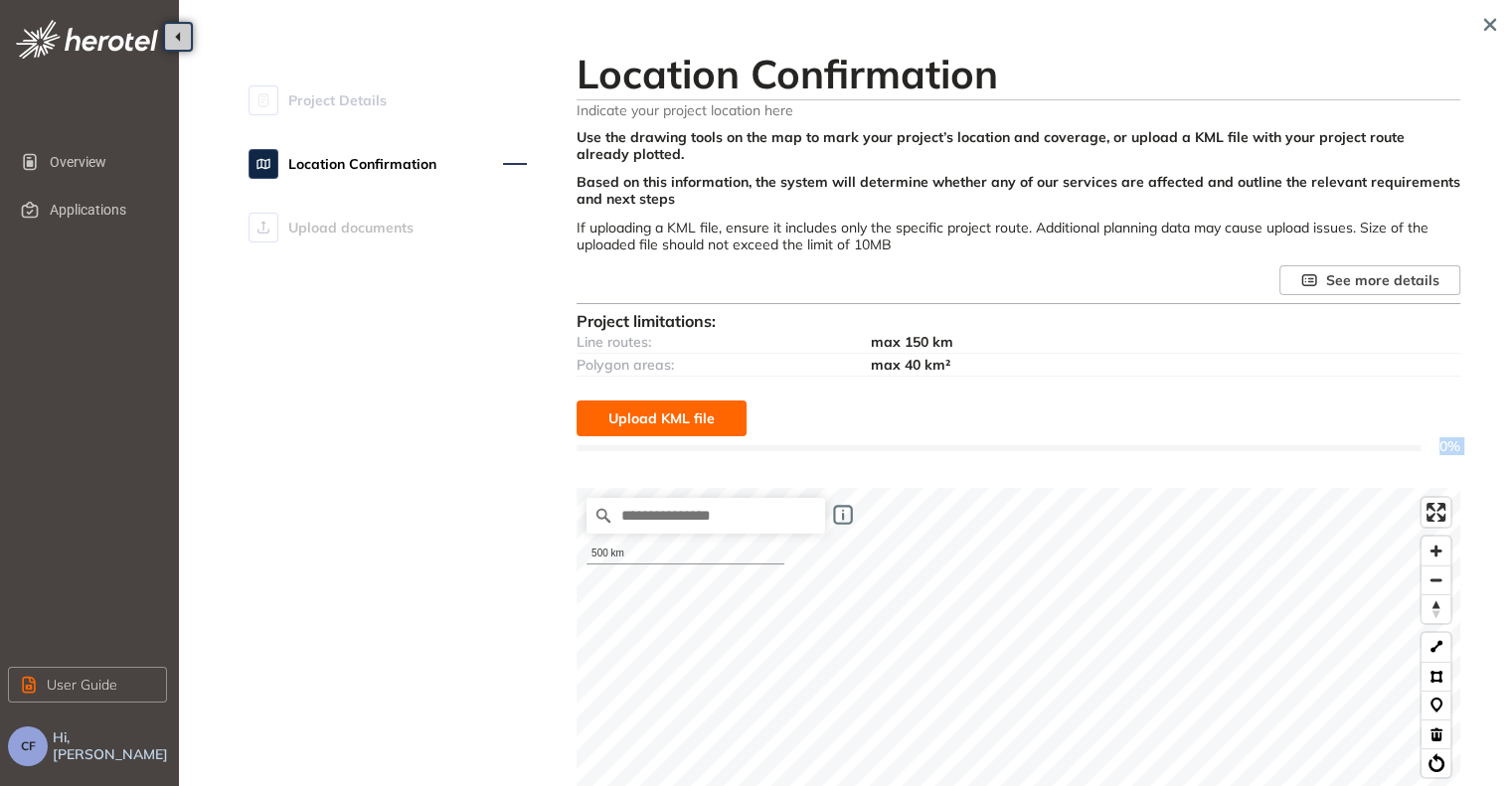 click on "Upload KML file" at bounding box center (661, 418) 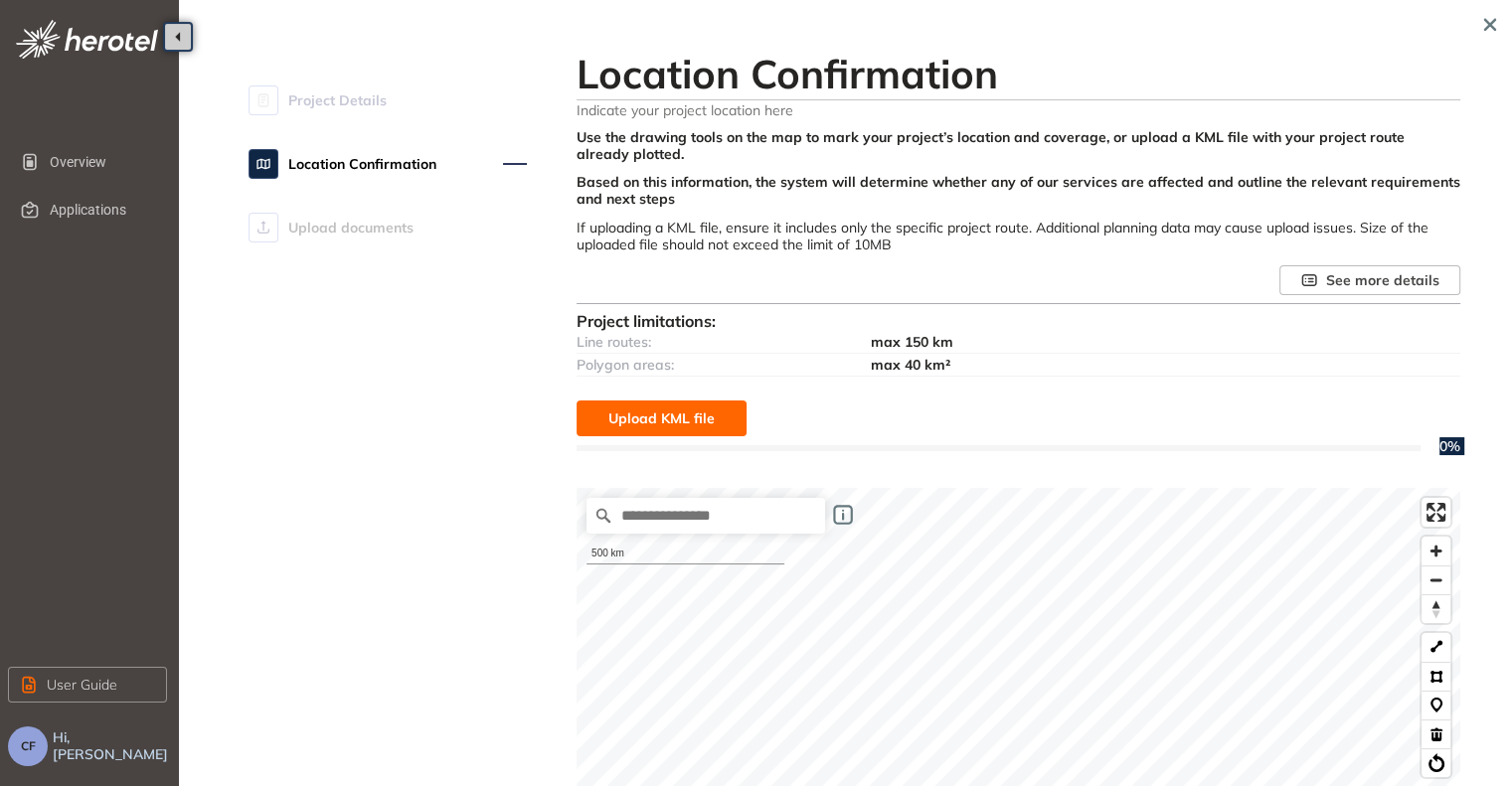 click on "Upload KML file" at bounding box center (661, 418) 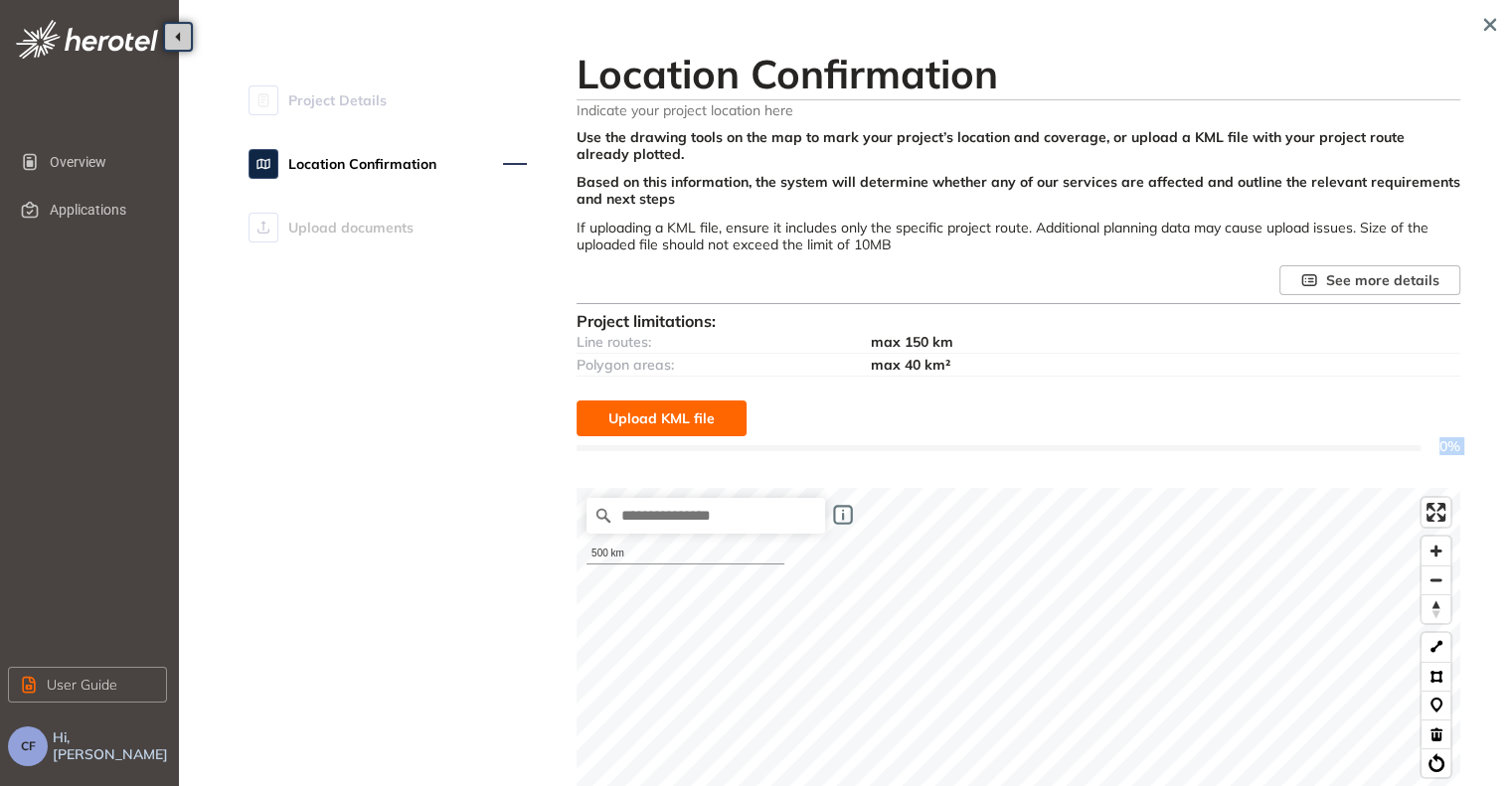 click on "Upload KML file" at bounding box center (661, 418) 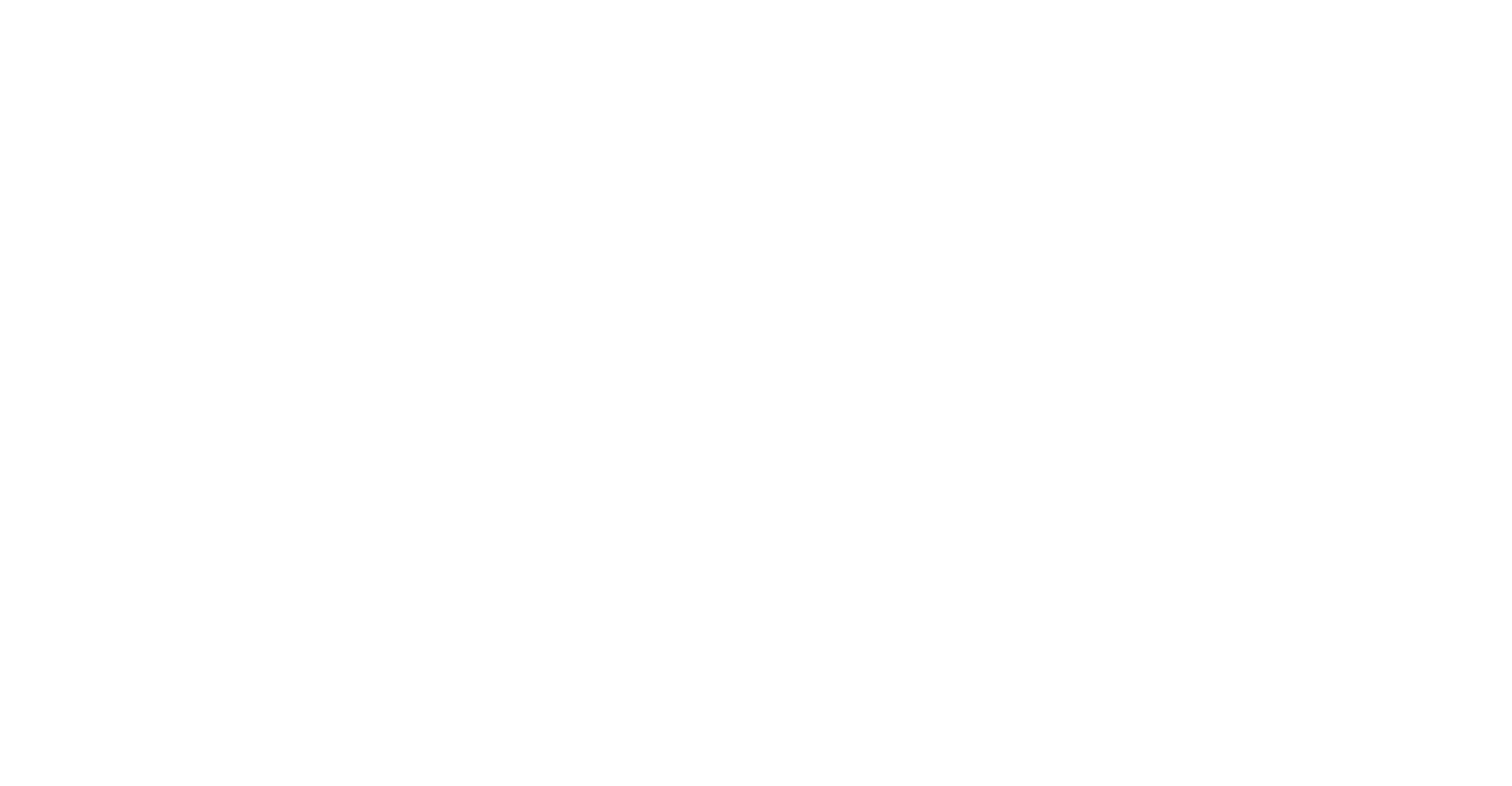 scroll, scrollTop: 0, scrollLeft: 0, axis: both 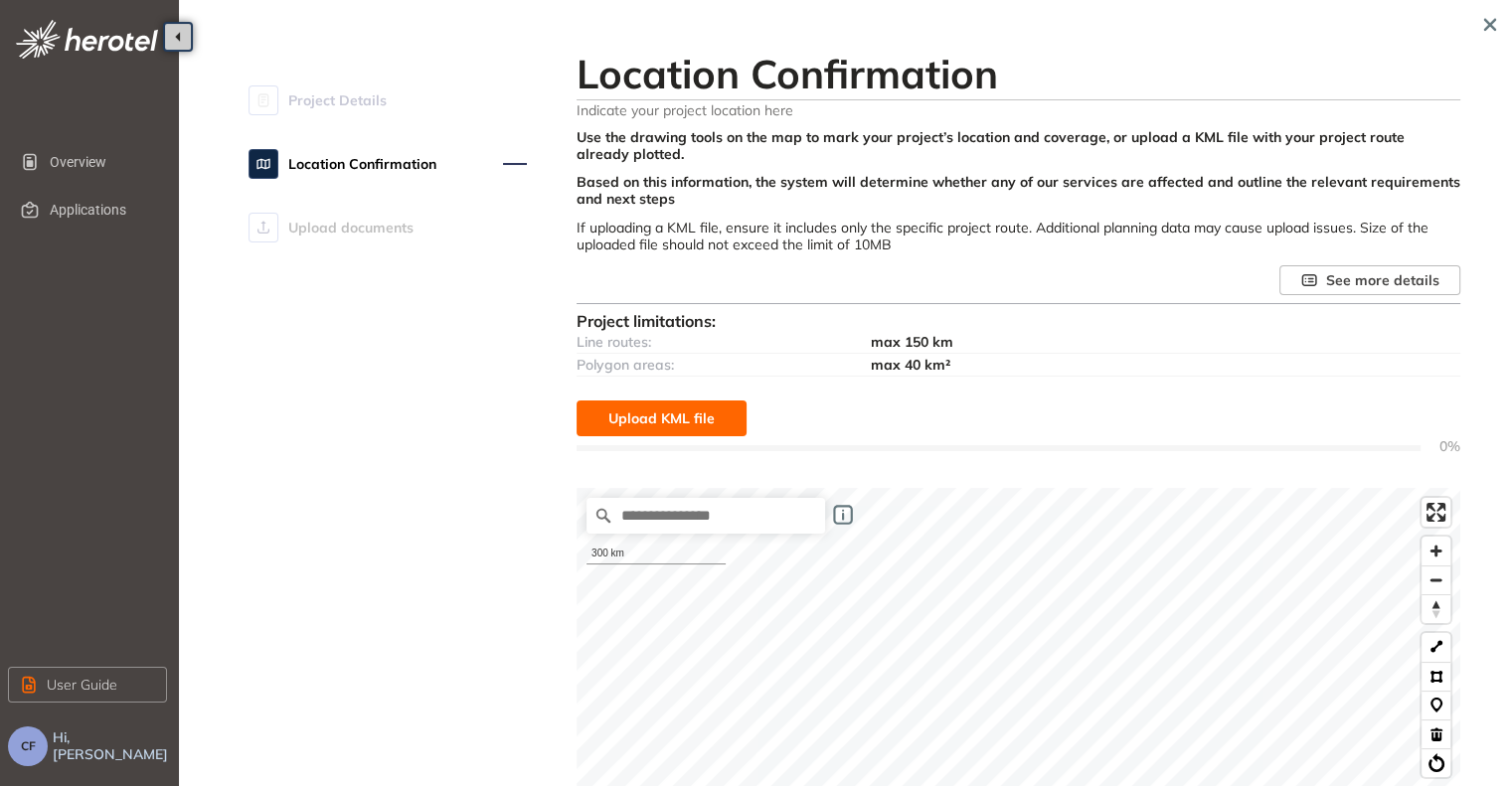 click on "Upload KML file" at bounding box center [661, 418] 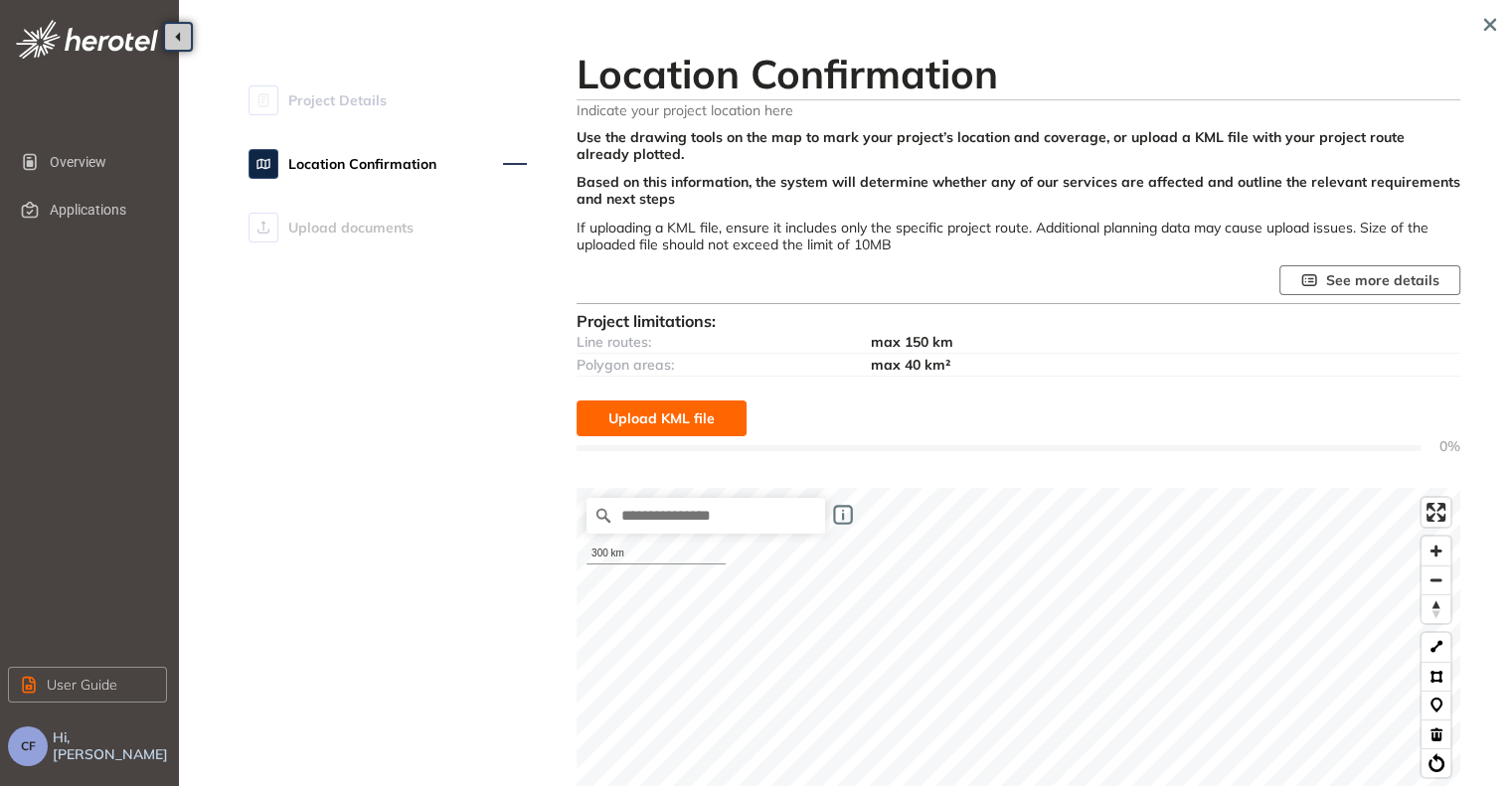 click on "See more details" at bounding box center [1383, 280] 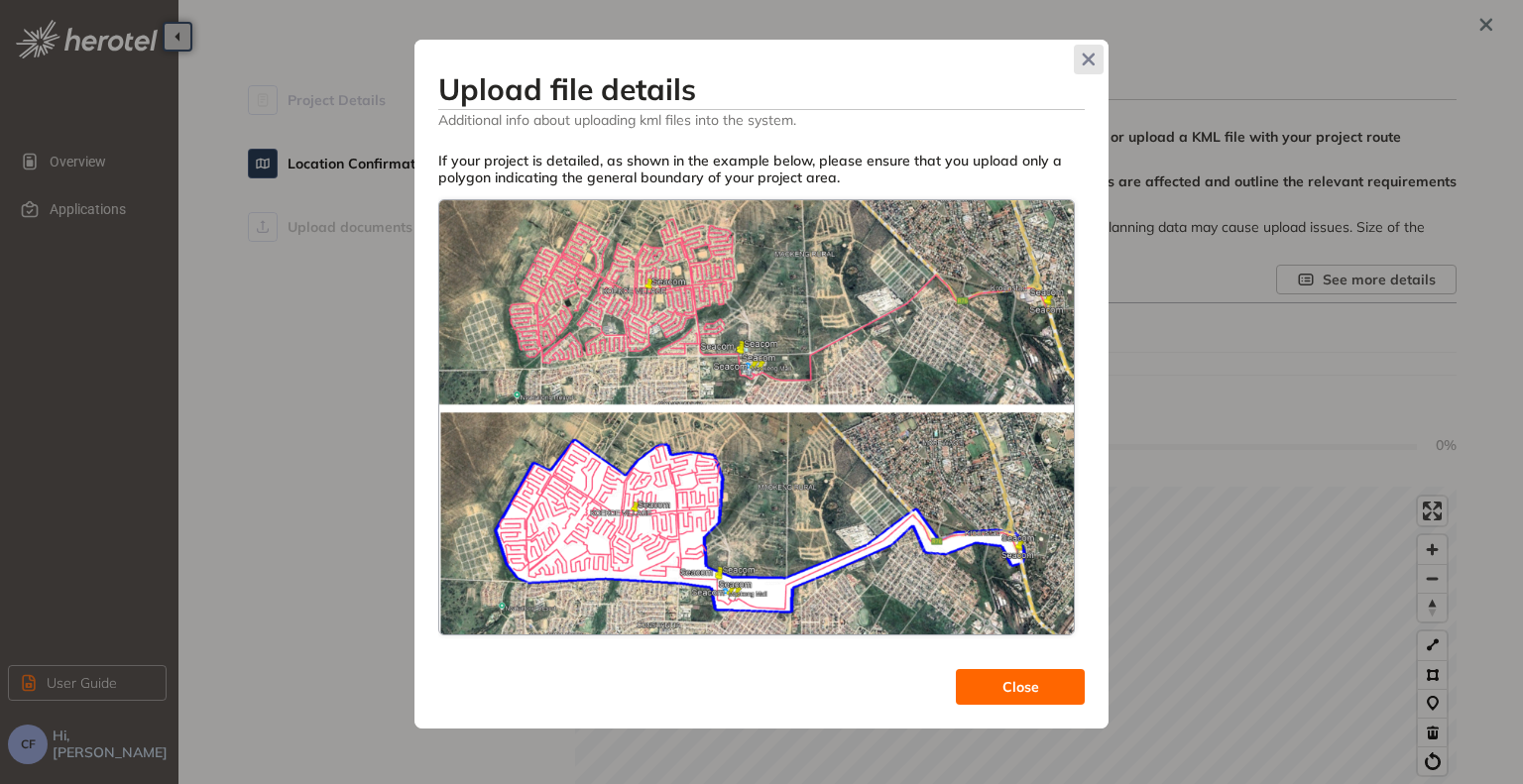 click at bounding box center [1089, 59] 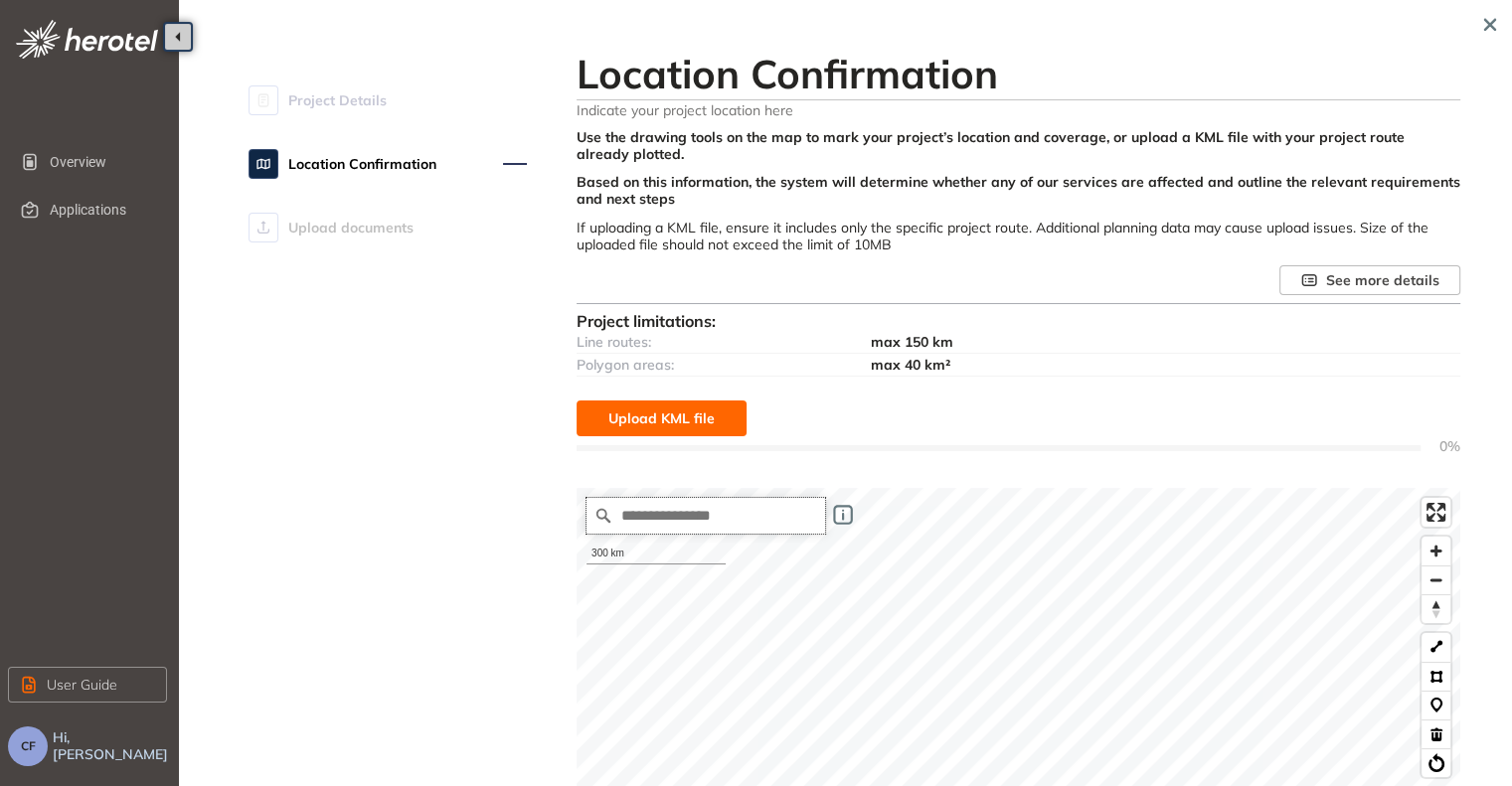 click at bounding box center (706, 516) 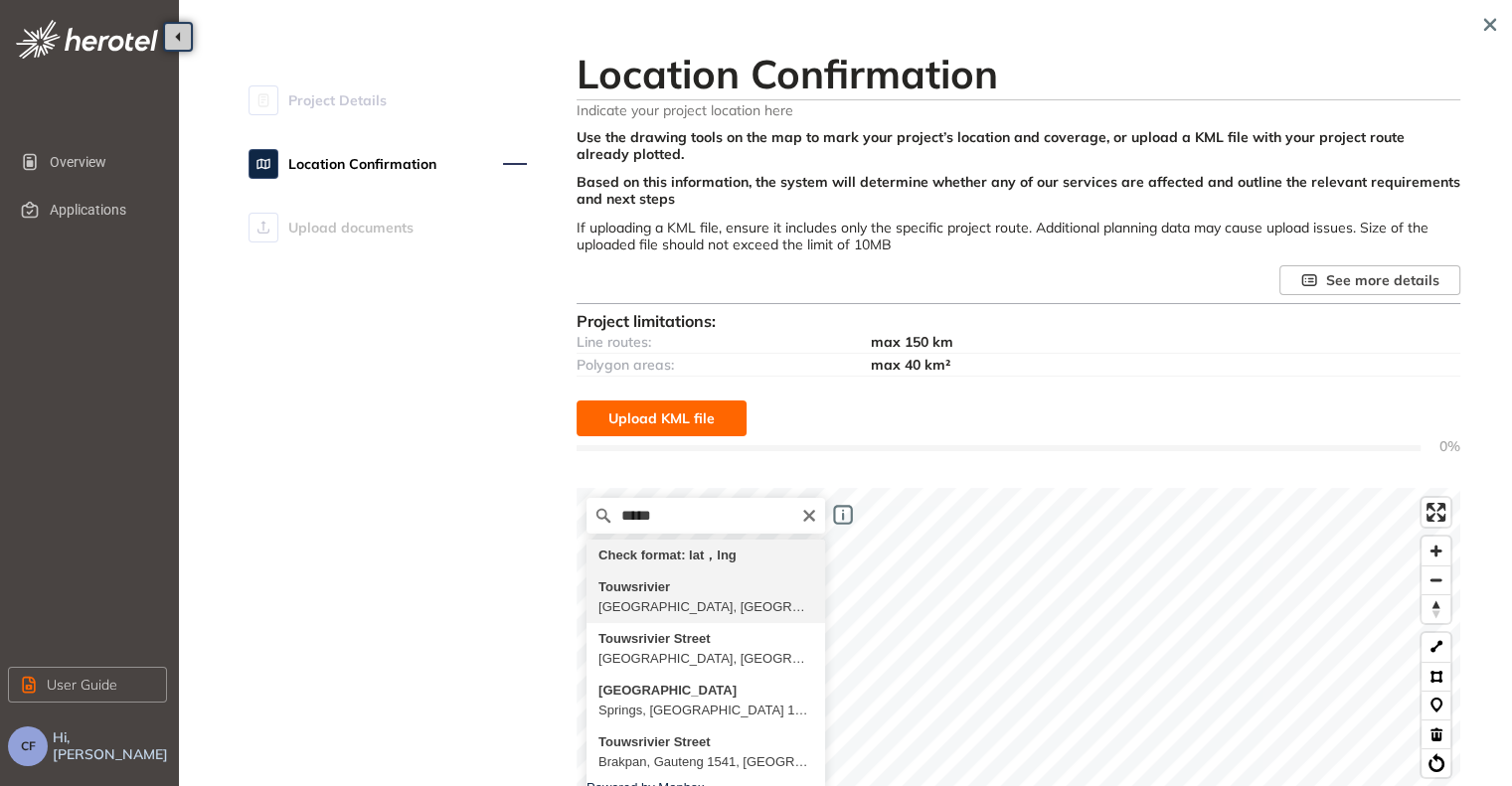 type on "**********" 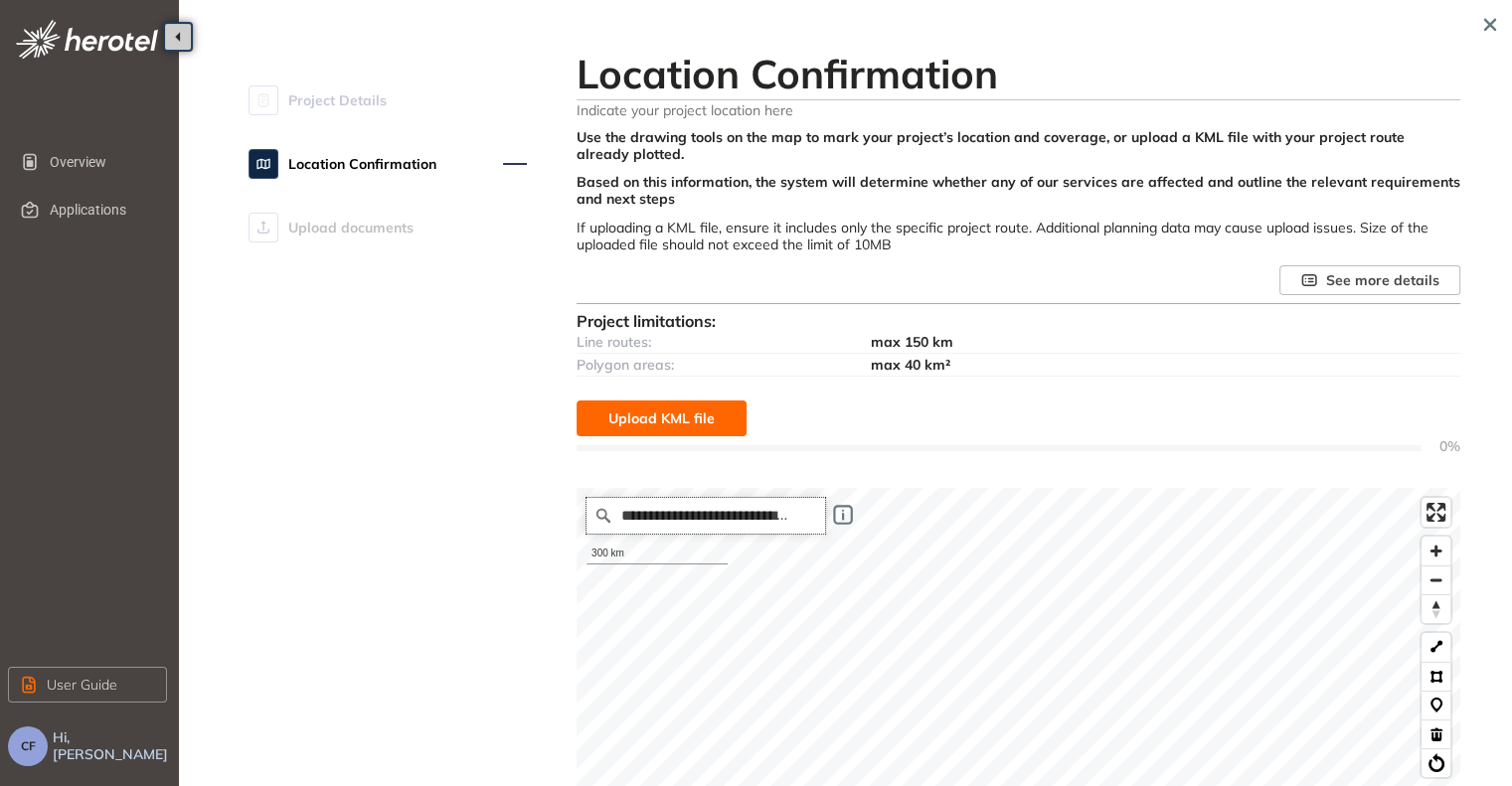scroll, scrollTop: 0, scrollLeft: 0, axis: both 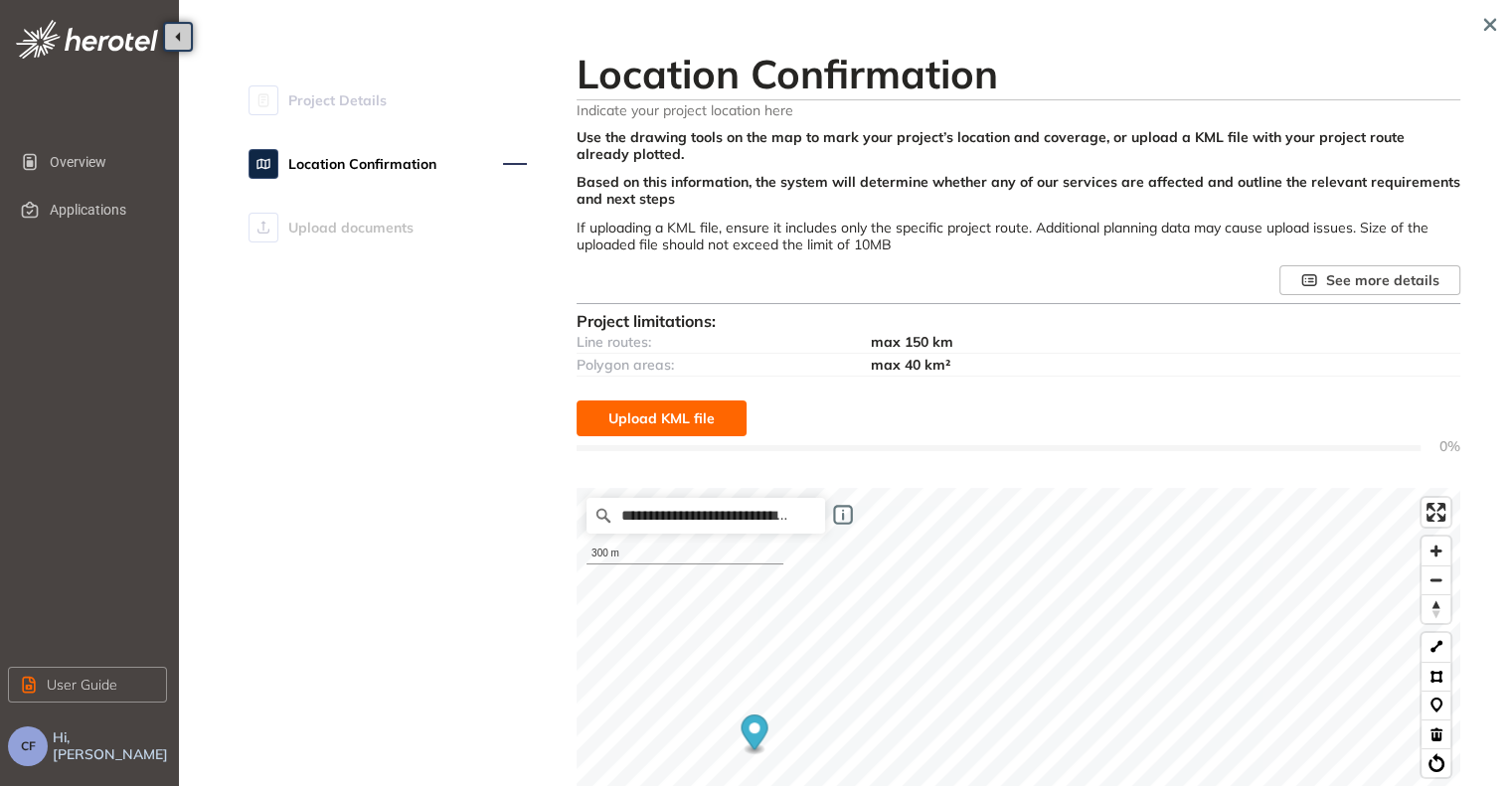click on "Overview Applications User Guide CF Hi, Chris-Mari  Fourie   Project Details Location Confirmation Upload documents Location Confirmation Indicate your project location here Use the drawing tools on the map to mark your project’s location and coverage, or upload a KML file with your project route already plotted. Based on this information, the system will determine whether any of our services are affected and outline the relevant requirements and next steps If uploading a KML file, ensure it includes only the specific project route. Additional planning data may cause upload issues. Size of the uploaded file should not exceed the limit of 10MB See more details Project limitations: Line routes: max 150 km Polygon areas: max 40 km² Upload KML file 0% We are retrieving and analyzing a large volume of data, which may take a few moments. The speed of this process depends on your project size and internet connection. Please stay on this page until the process is complete. Map filters/ settings 300 m     Next" at bounding box center [756, 393] 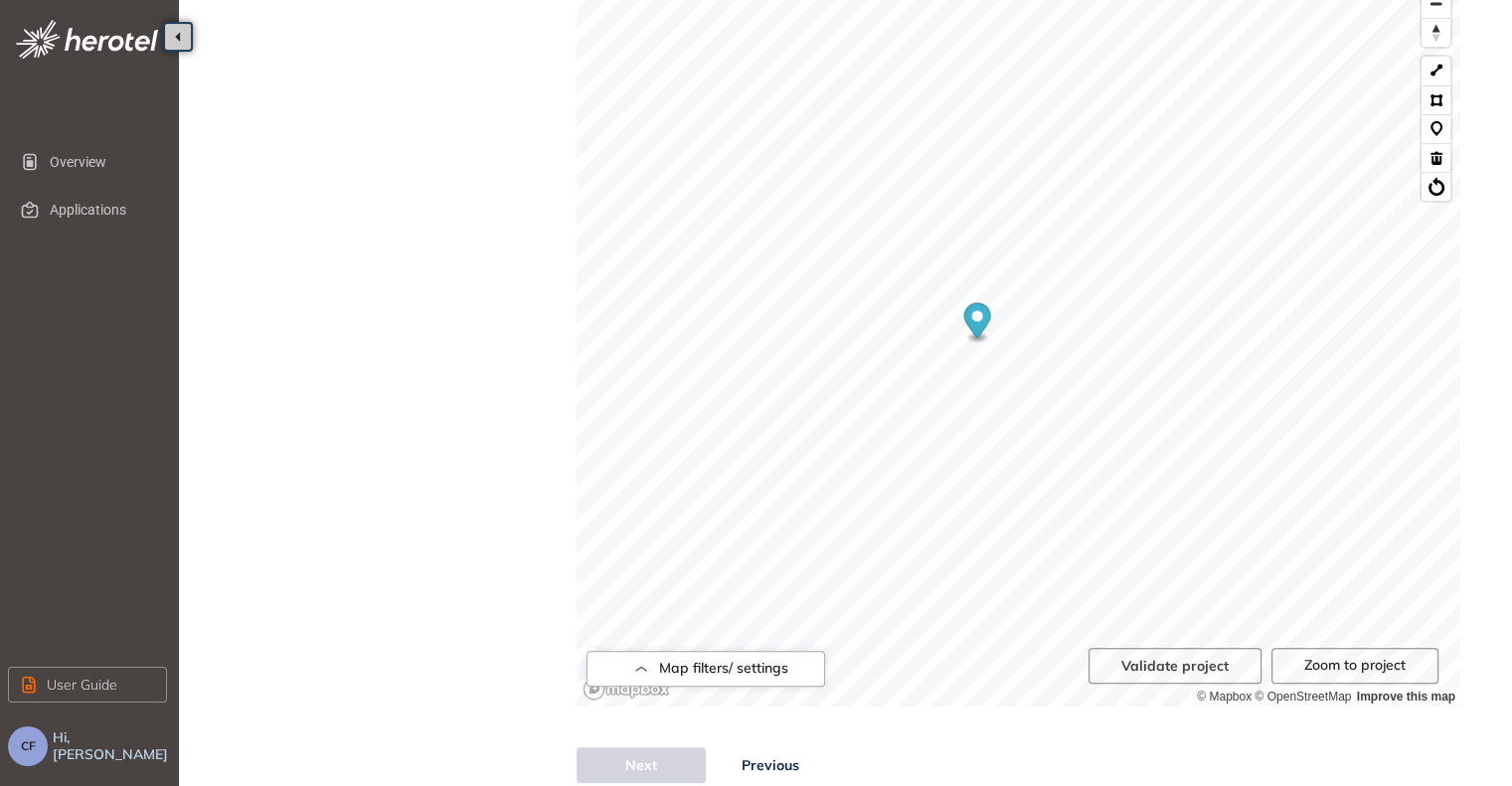 scroll, scrollTop: 596, scrollLeft: 0, axis: vertical 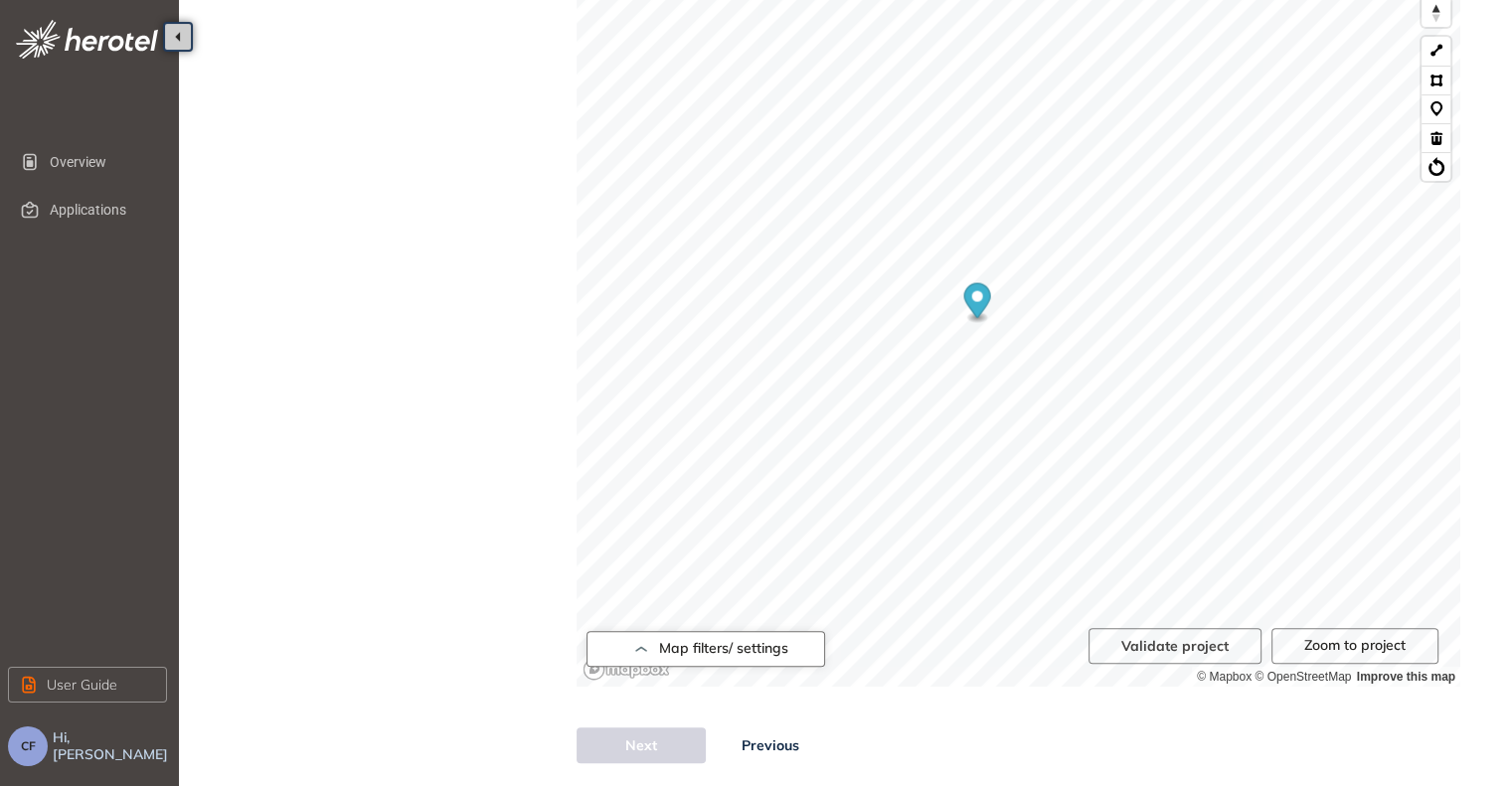 click 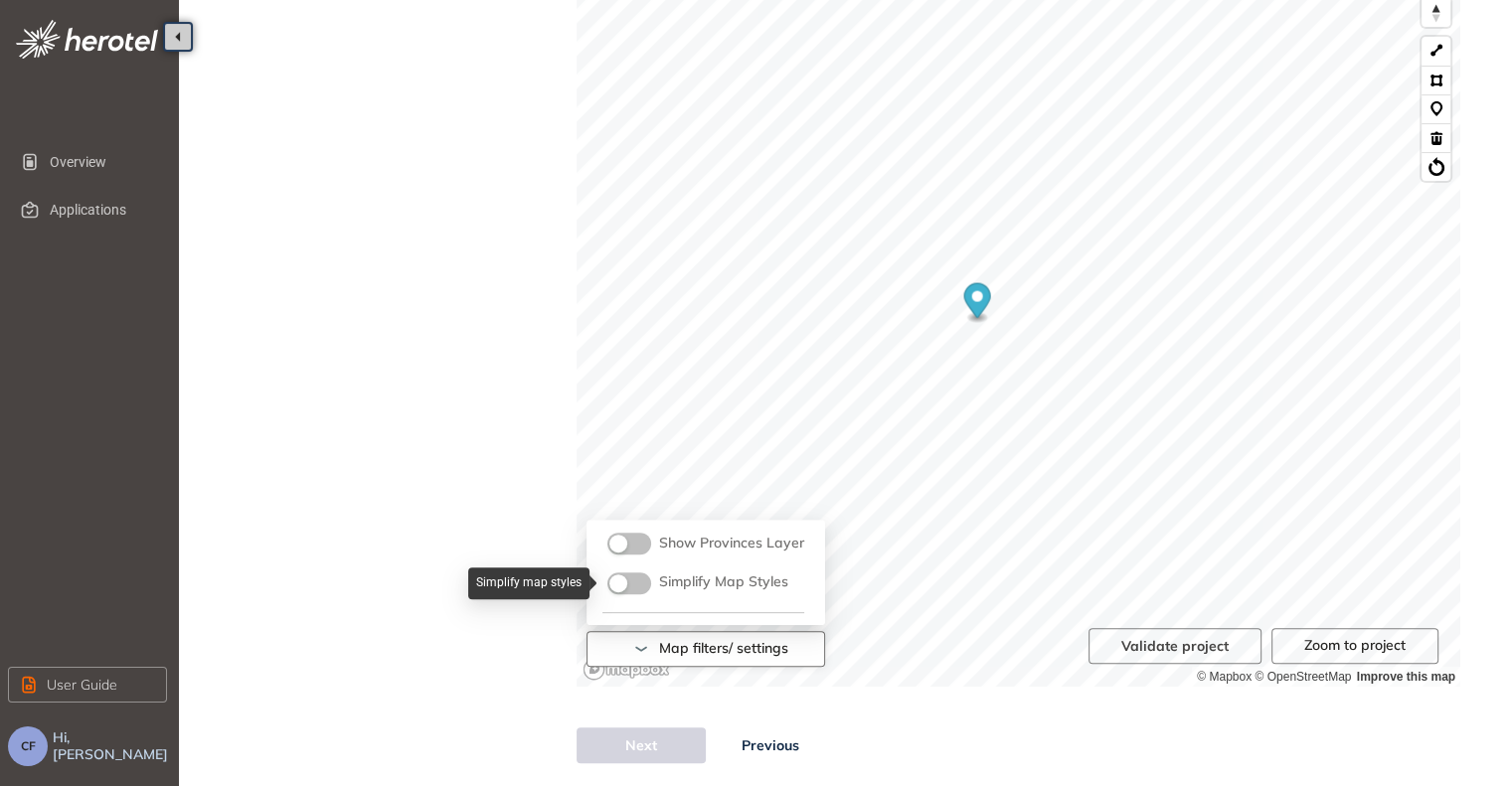 click at bounding box center (618, 583) 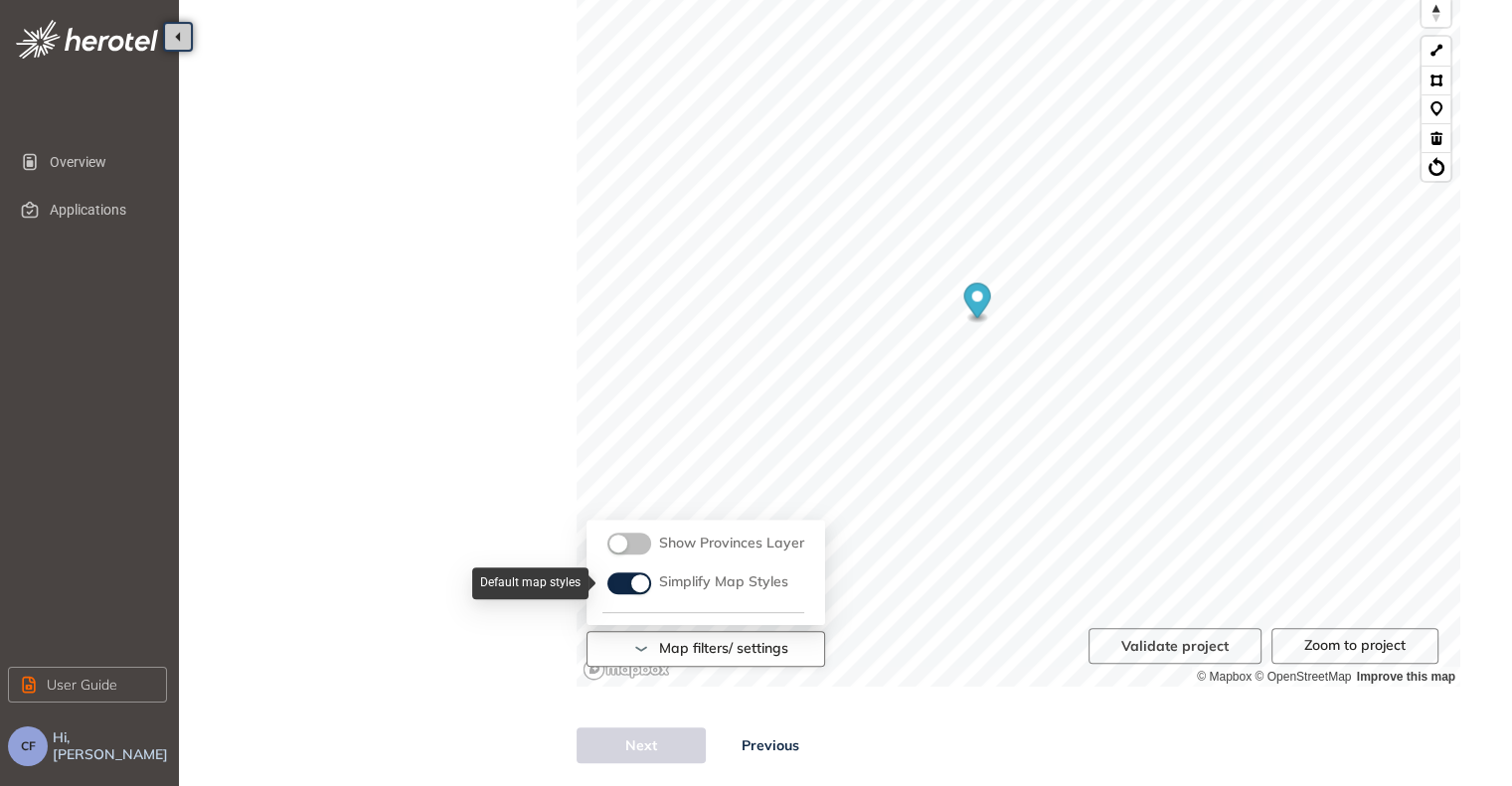 click at bounding box center [629, 583] 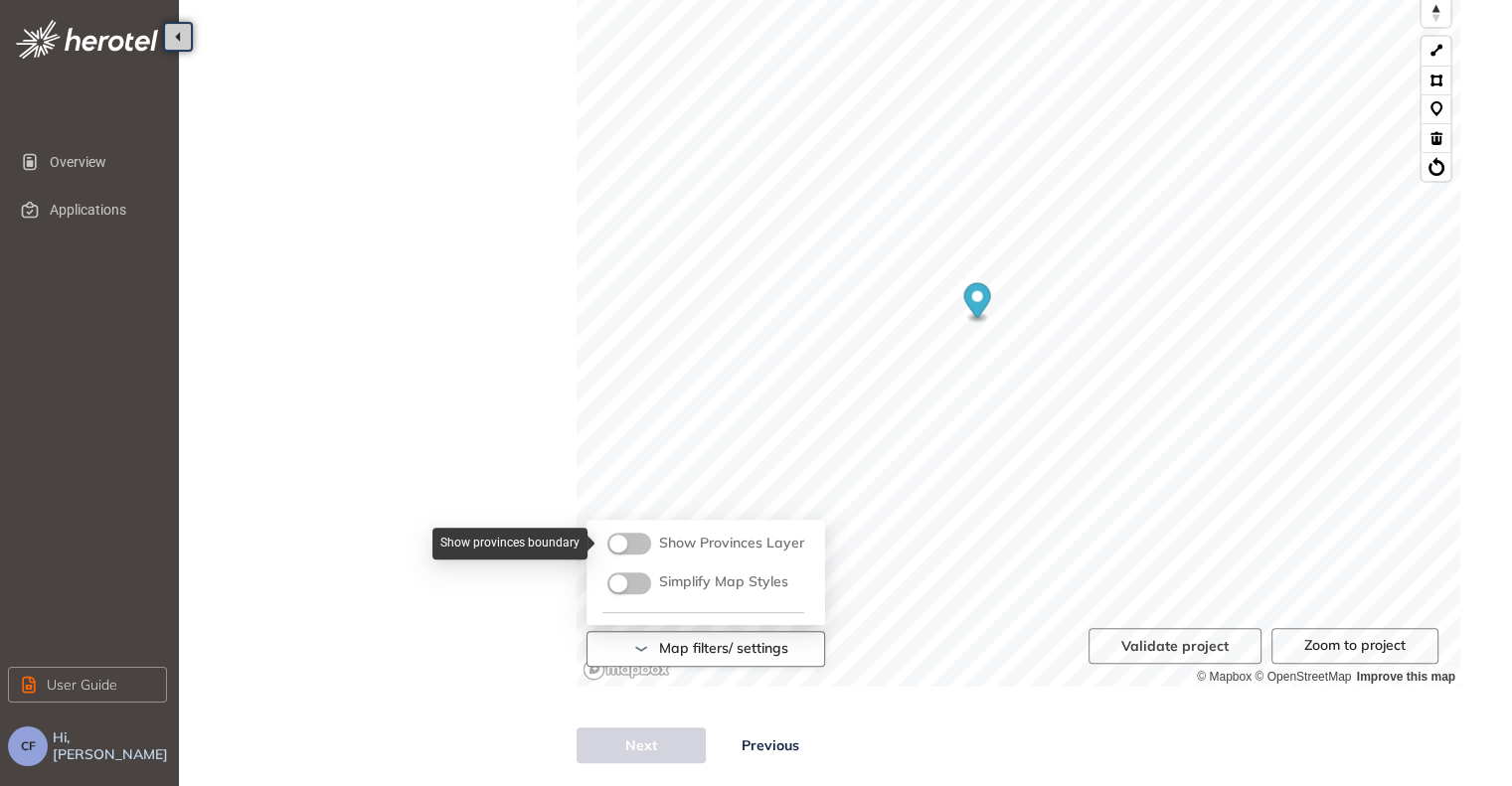 click at bounding box center (618, 544) 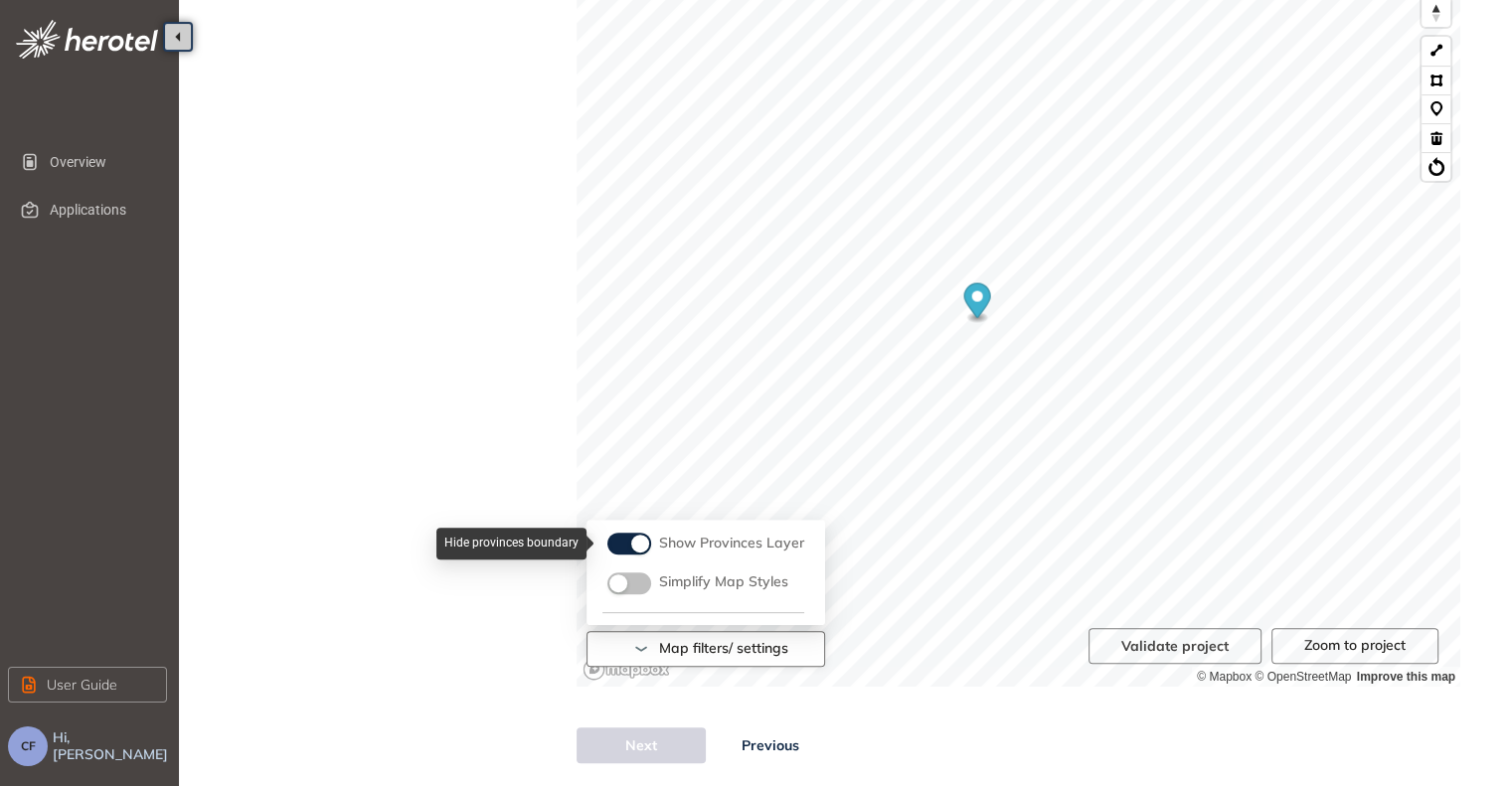 click at bounding box center [640, 544] 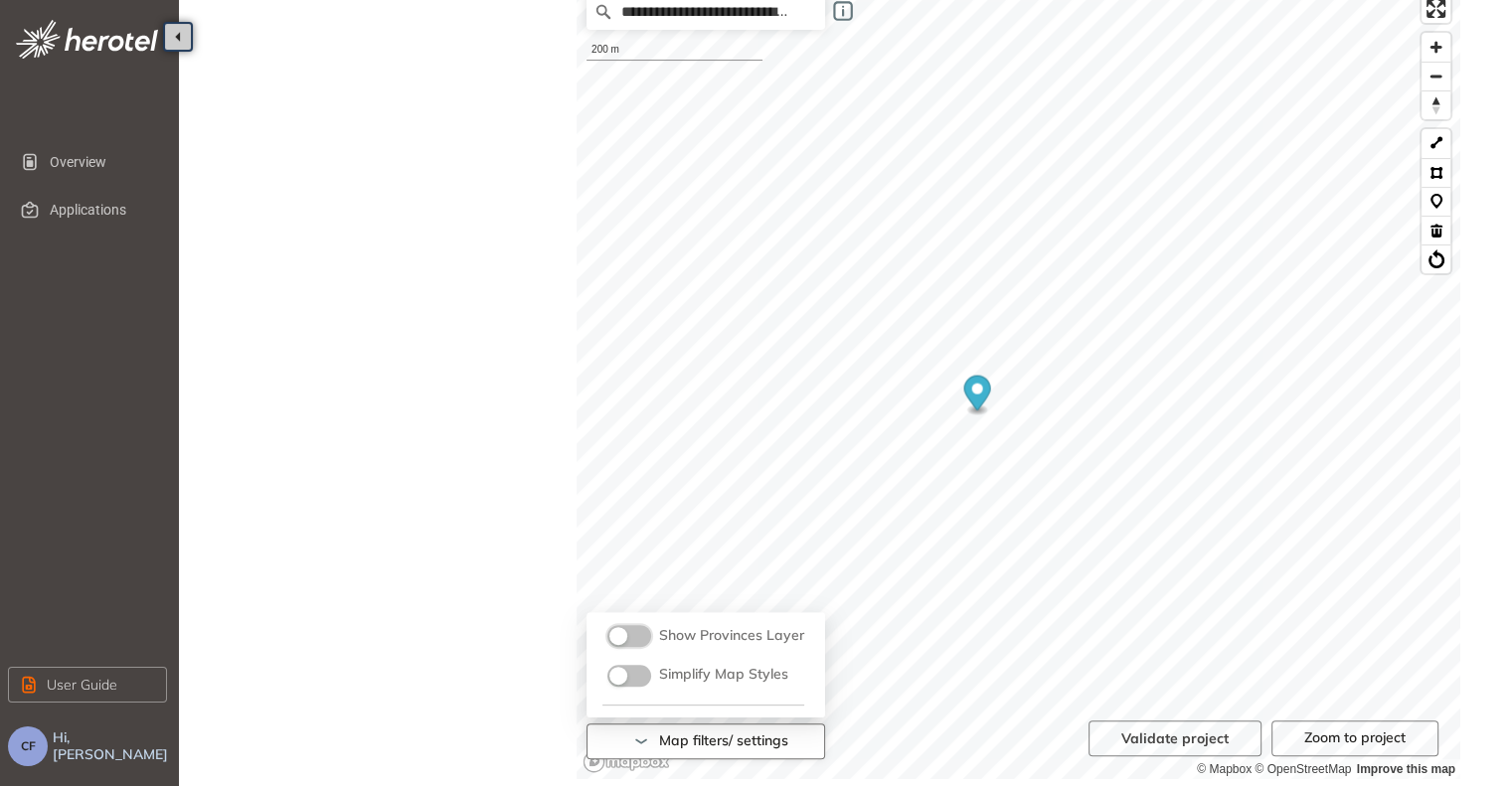 scroll, scrollTop: 397, scrollLeft: 0, axis: vertical 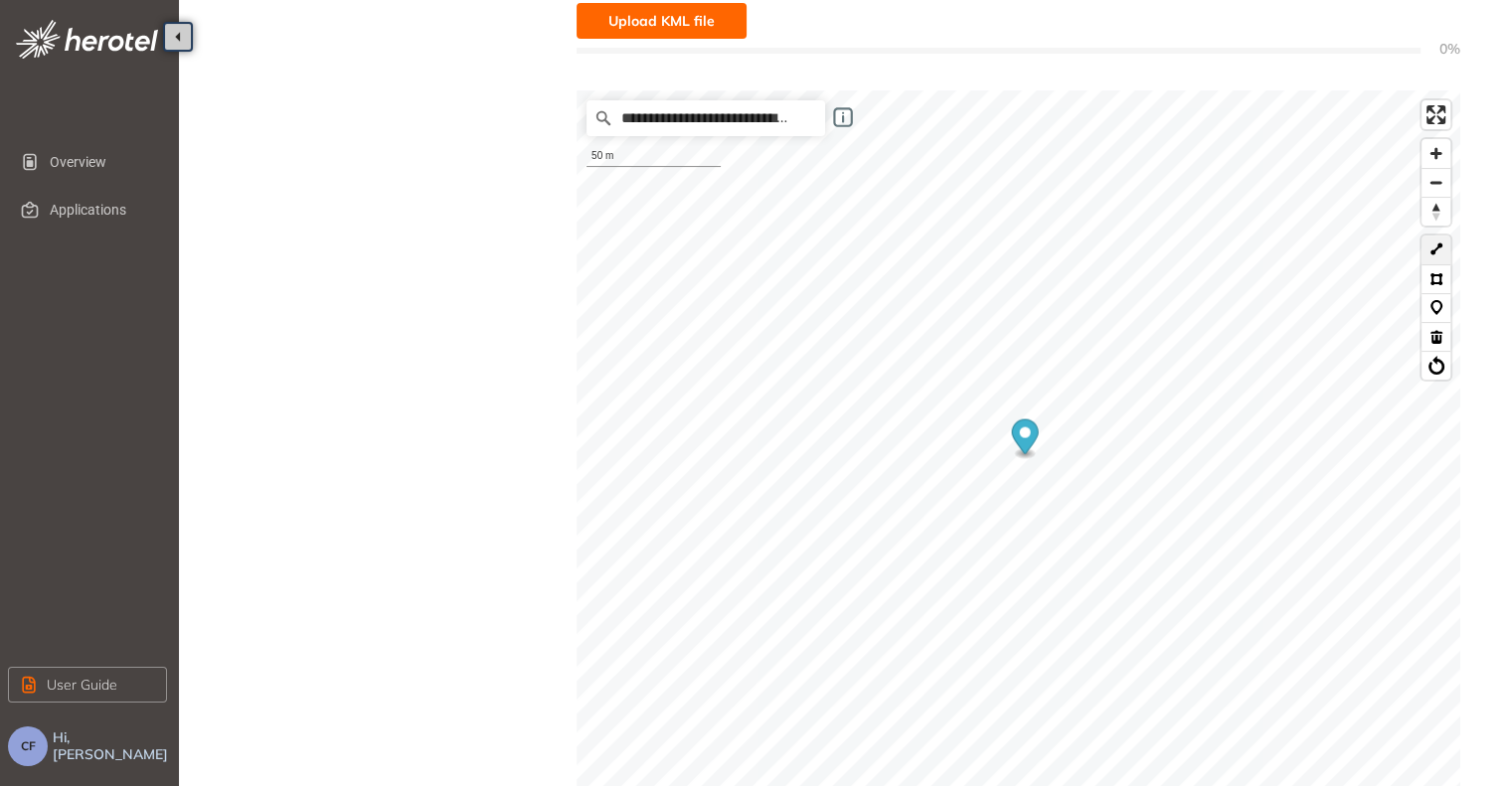 click at bounding box center [1435, 249] 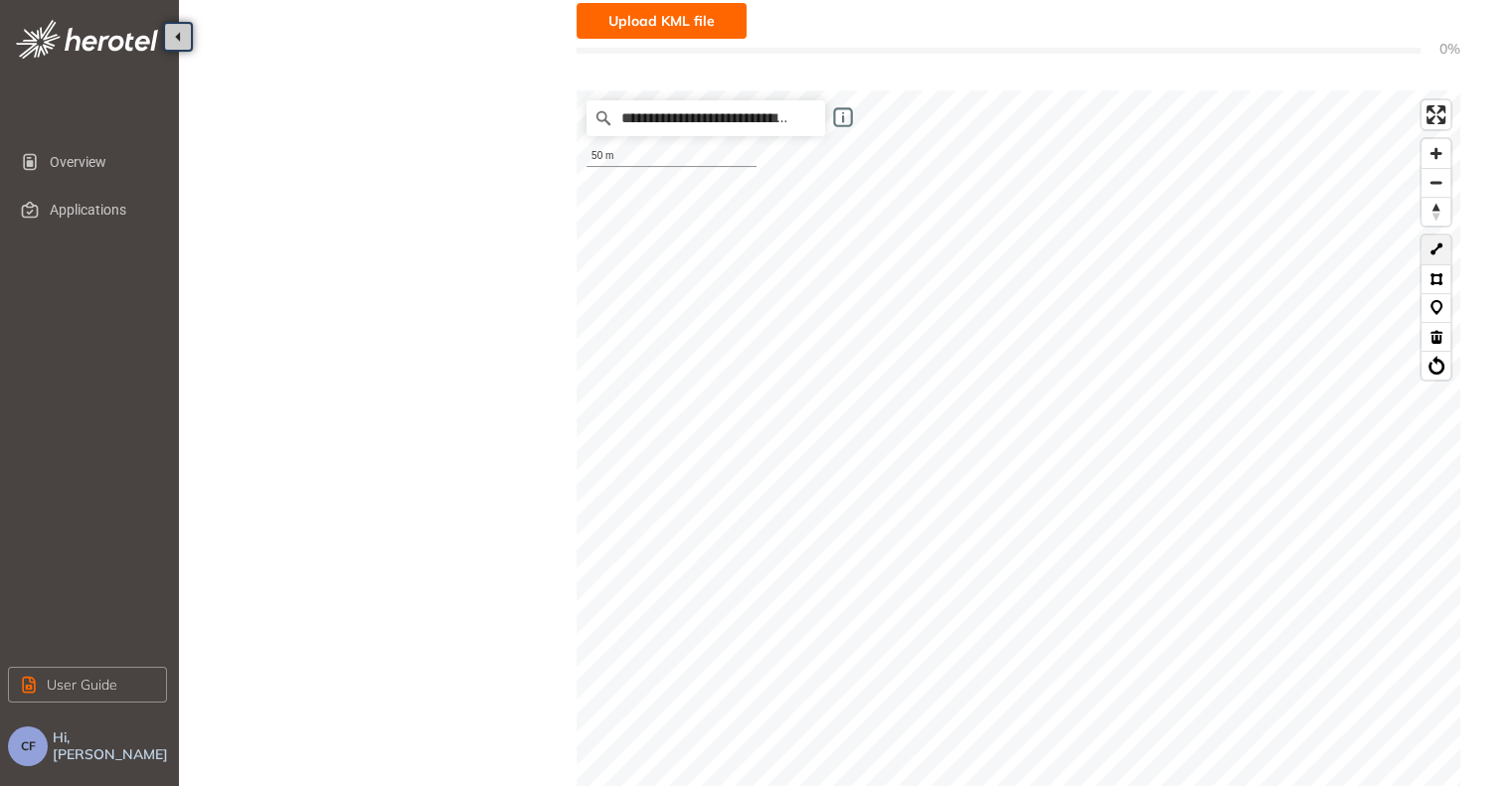 click at bounding box center (1435, 249) 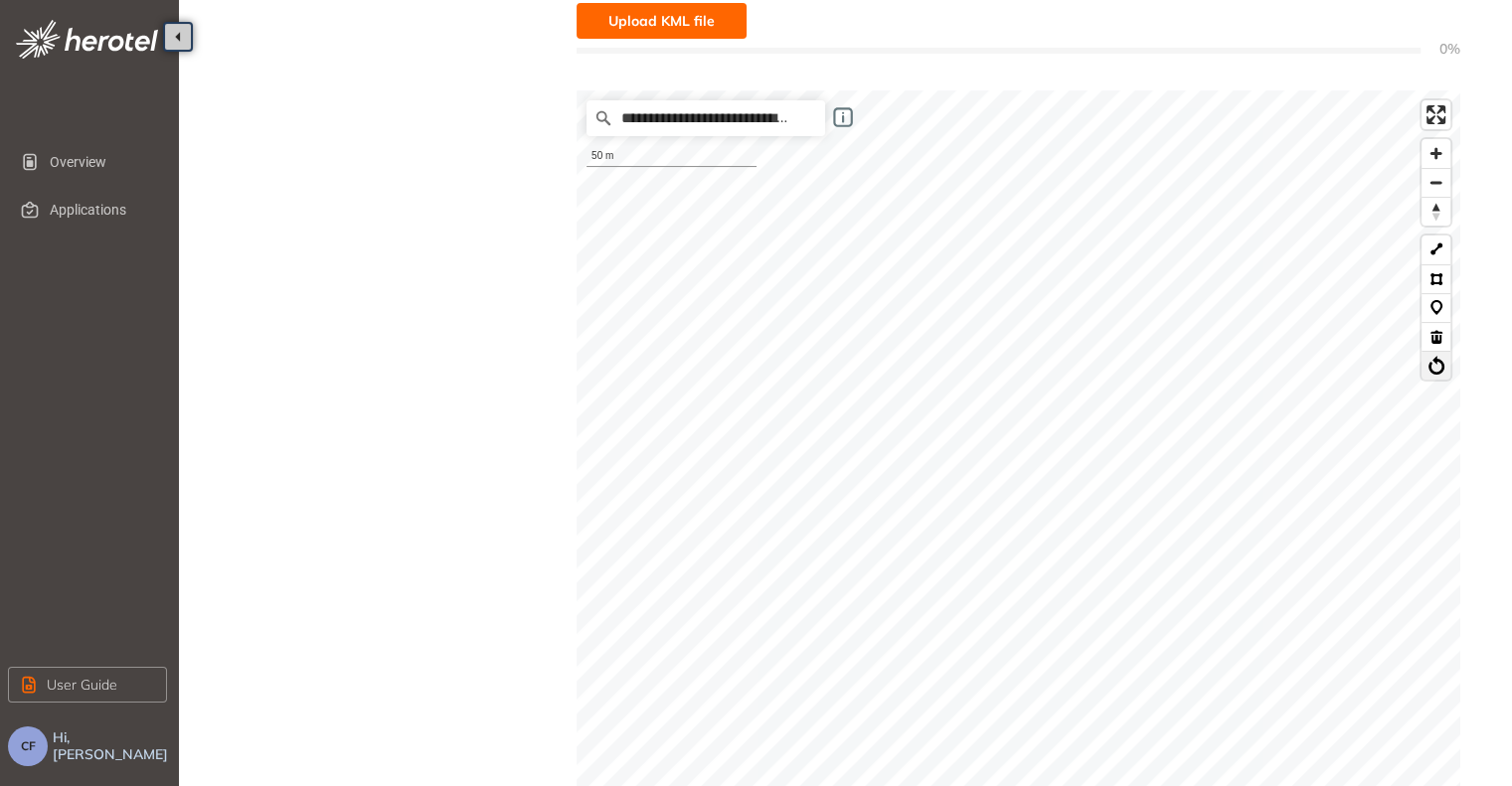 click at bounding box center (1435, 365) 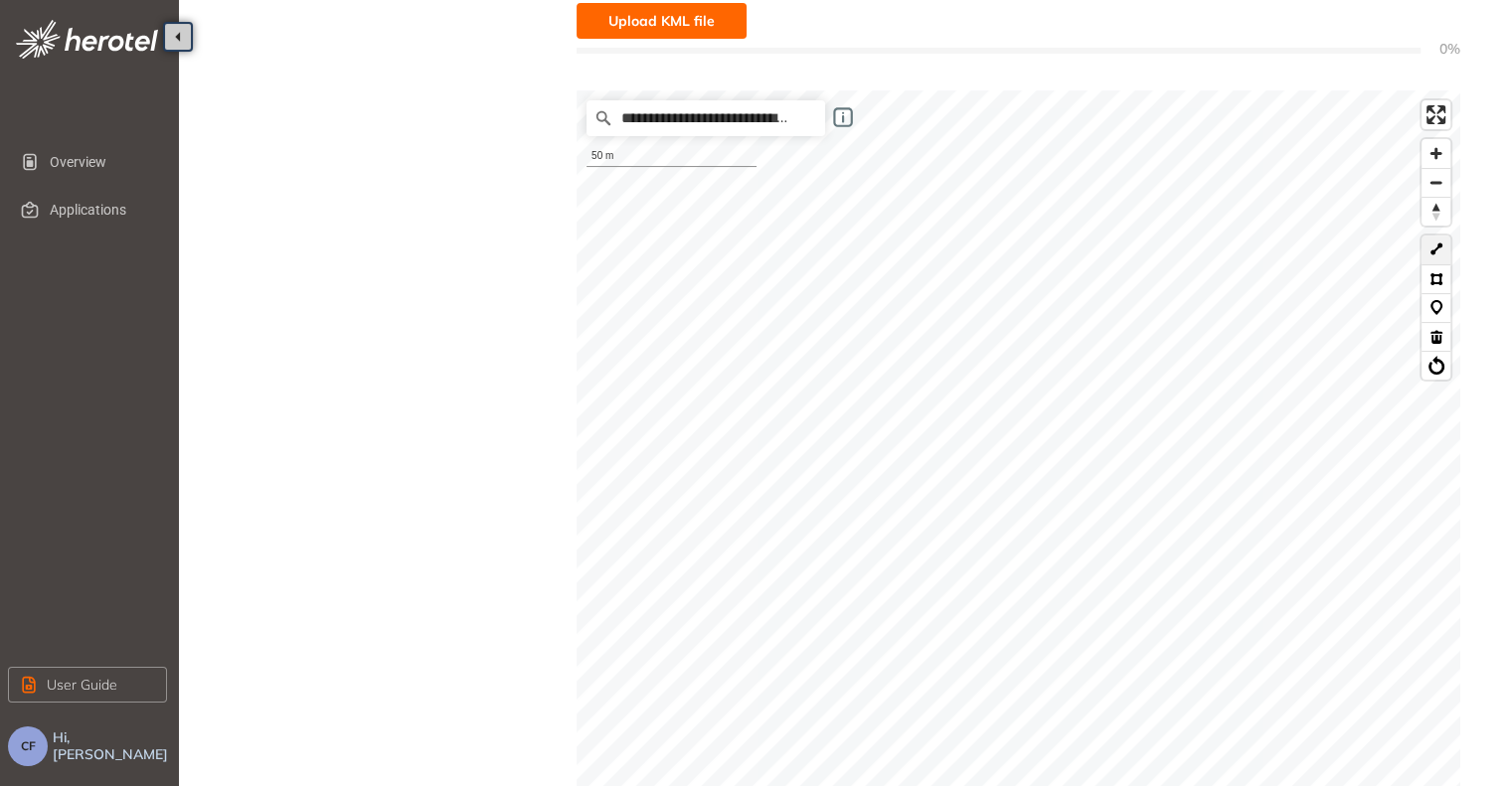click at bounding box center [1435, 249] 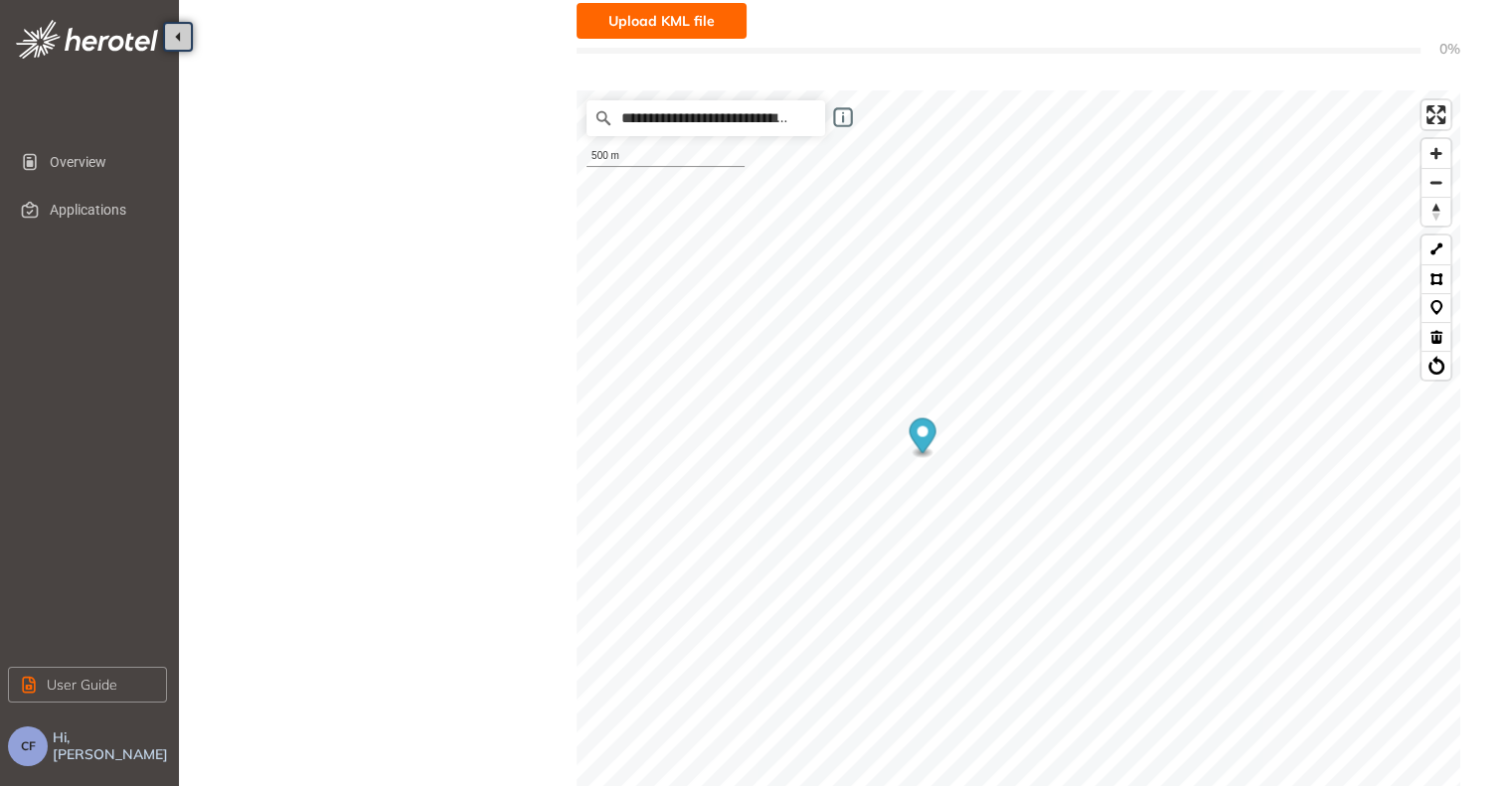 drag, startPoint x: 982, startPoint y: 605, endPoint x: 913, endPoint y: 426, distance: 191.83847 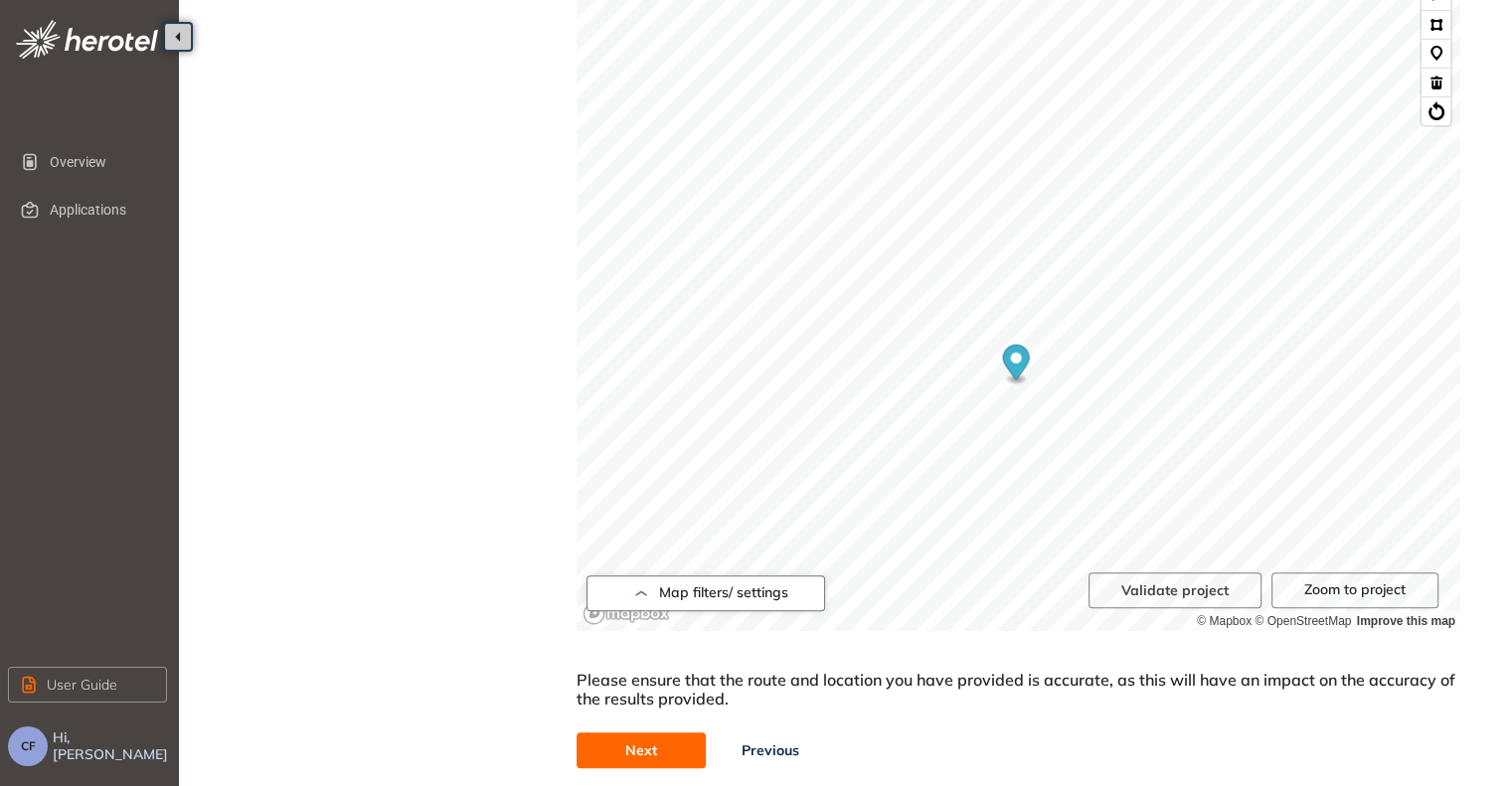 scroll, scrollTop: 683, scrollLeft: 0, axis: vertical 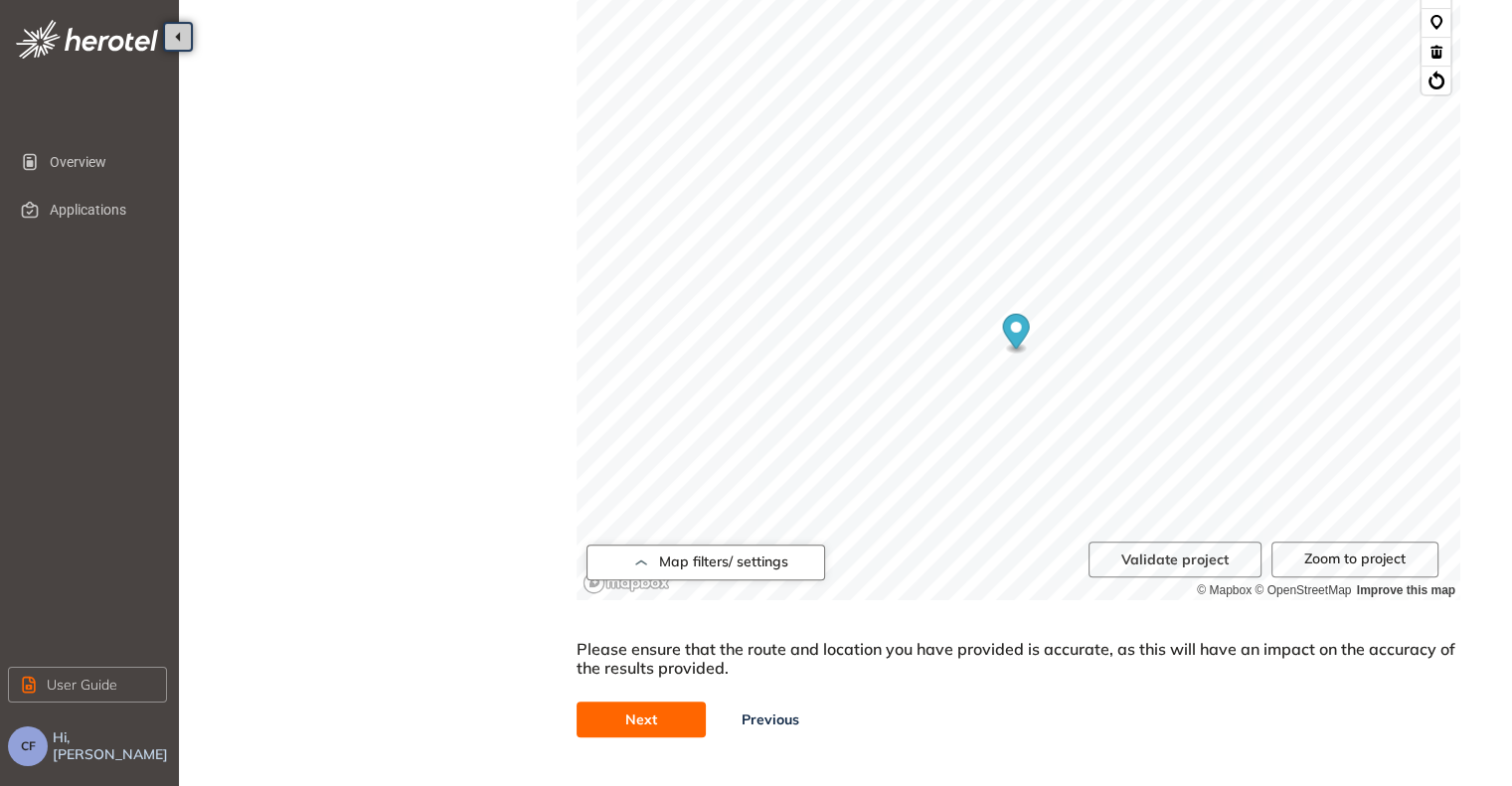 click on "Next" at bounding box center (641, 719) 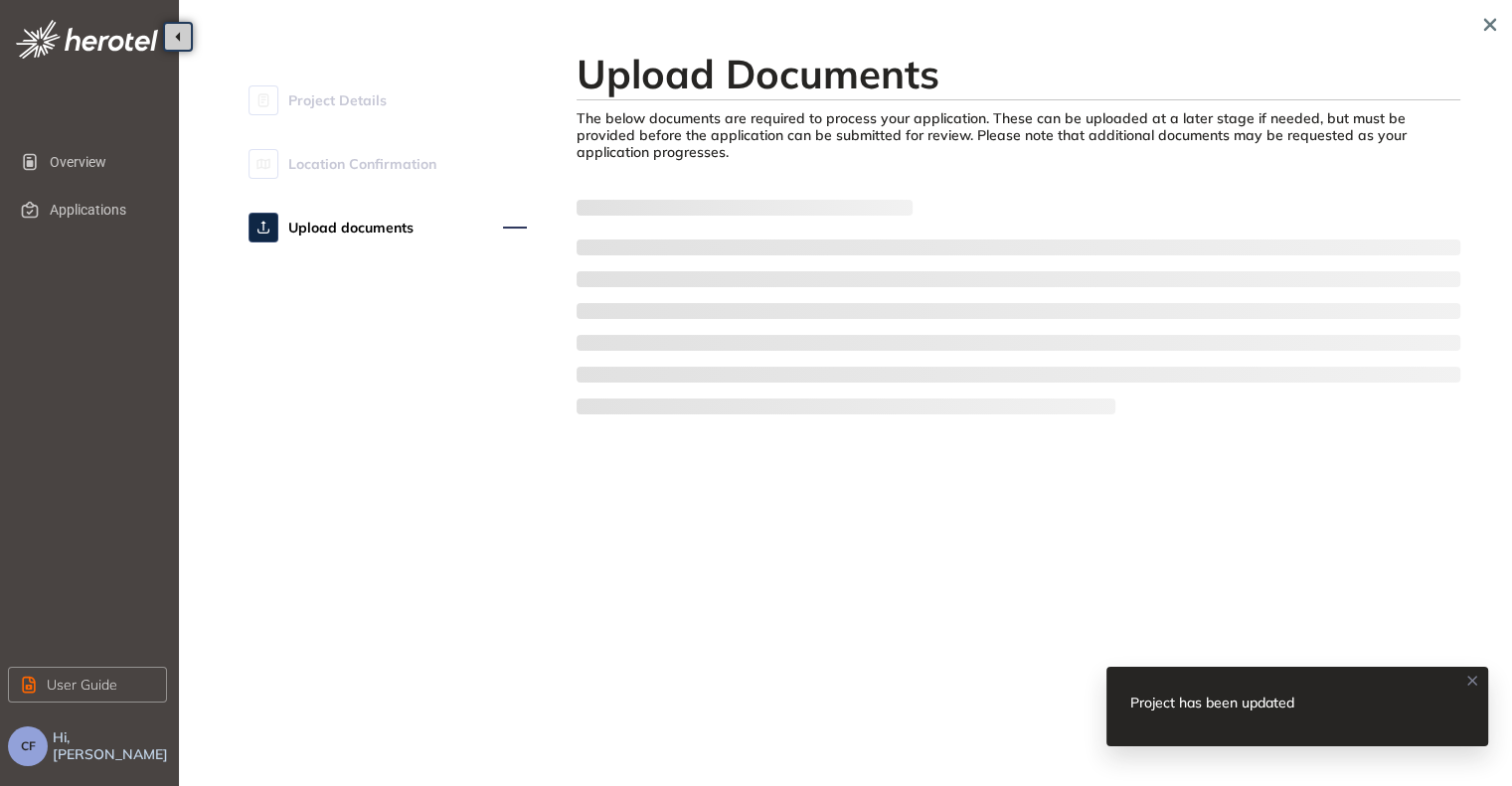 scroll, scrollTop: 0, scrollLeft: 0, axis: both 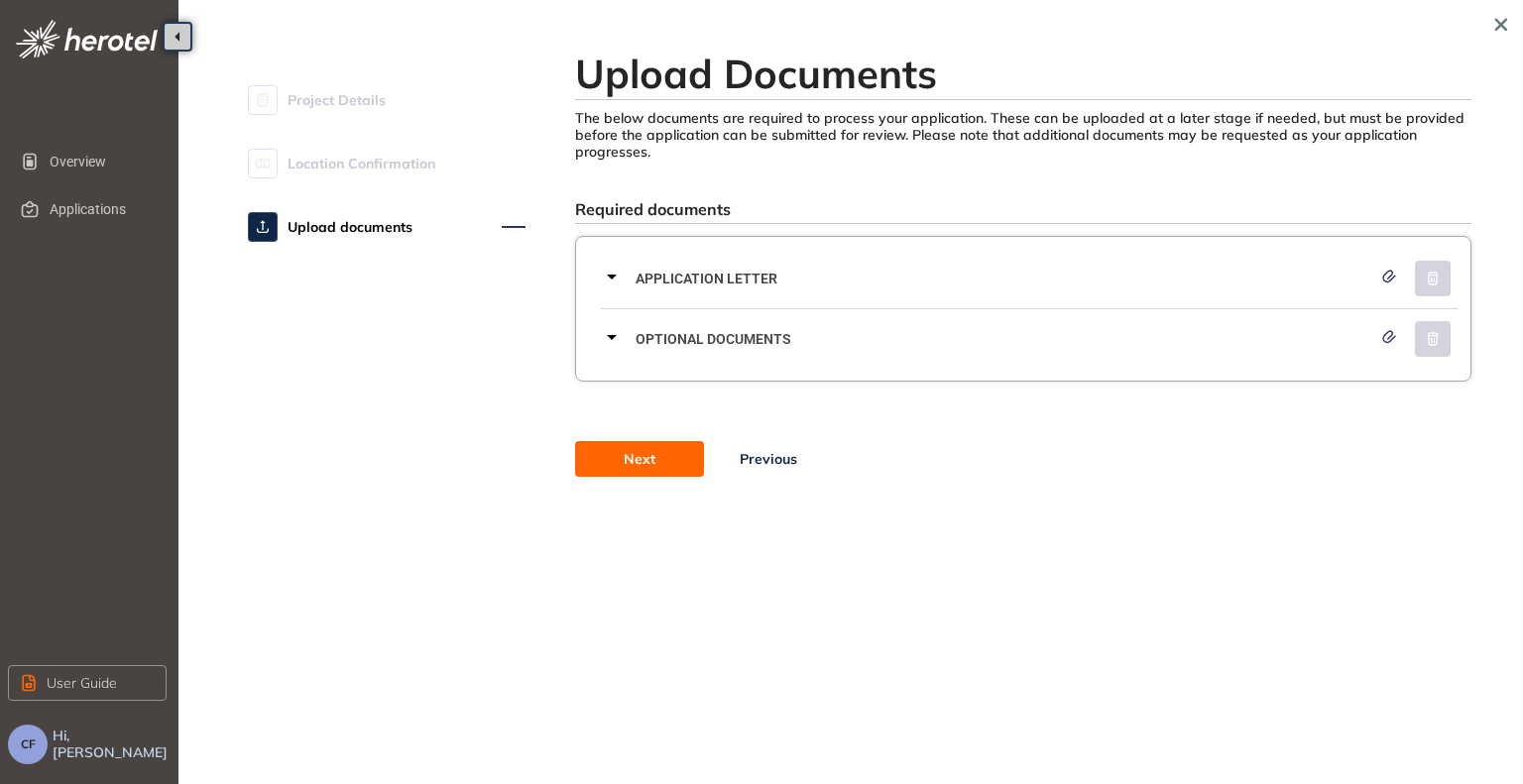 click 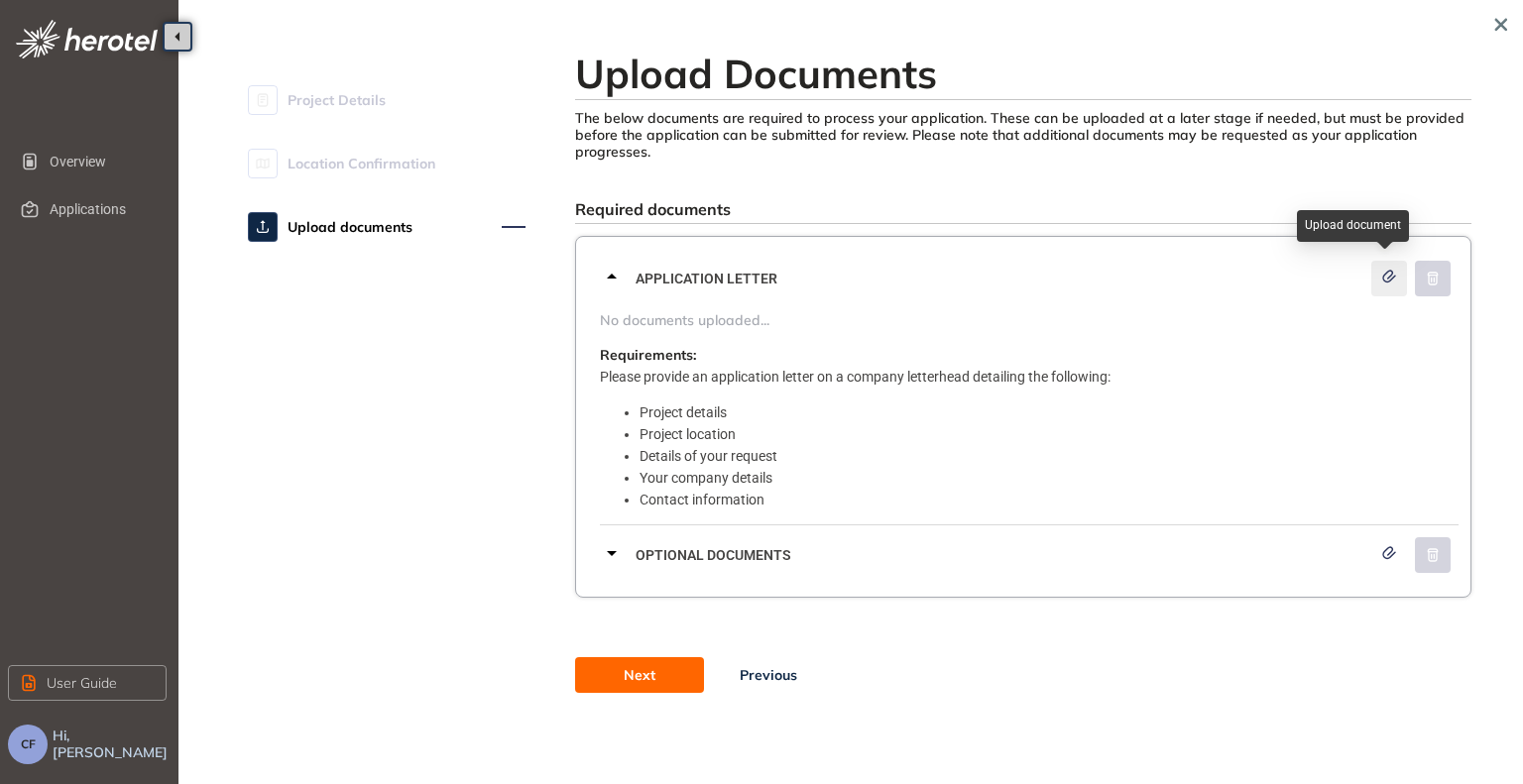 click 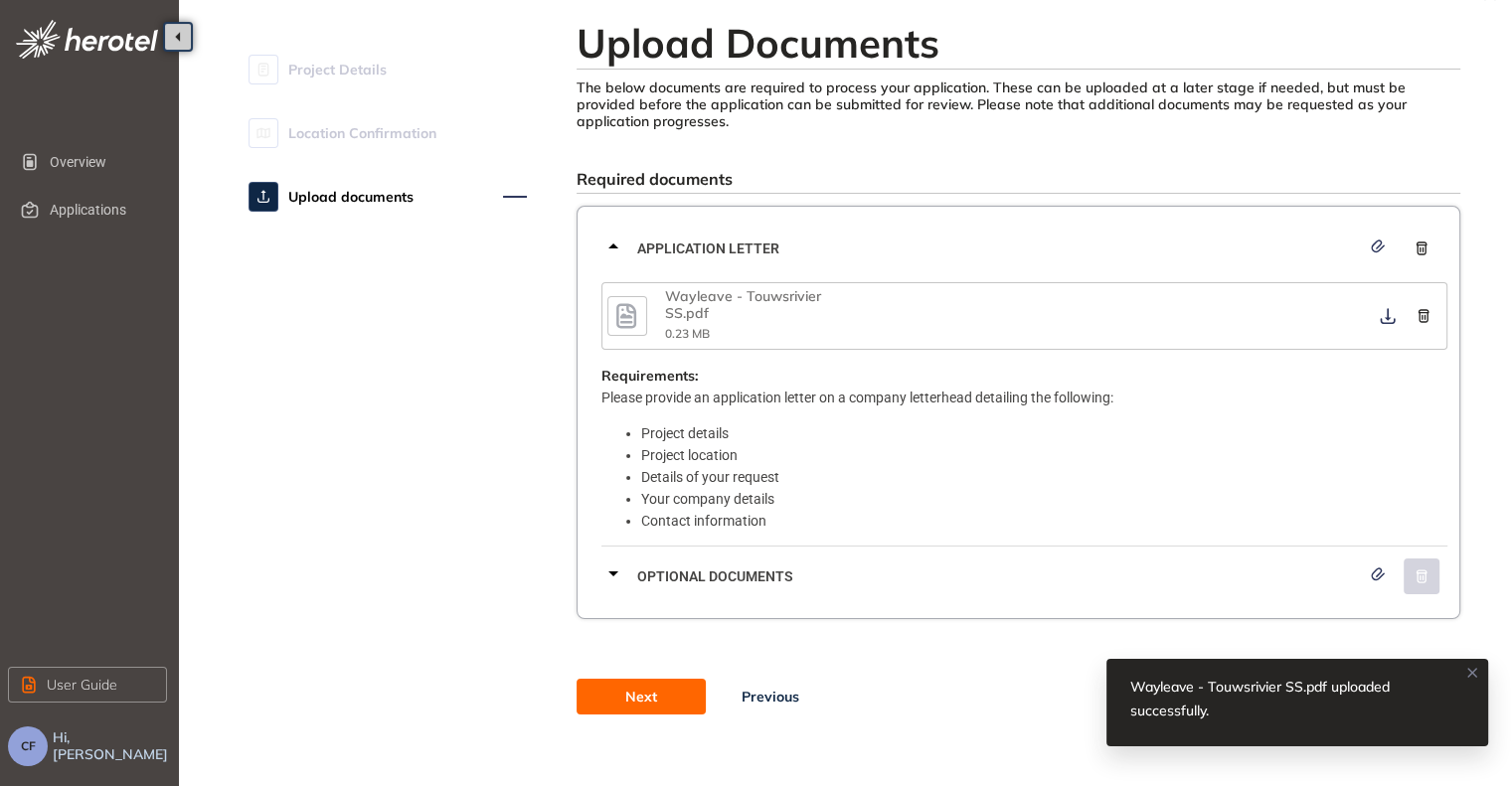 scroll, scrollTop: 47, scrollLeft: 0, axis: vertical 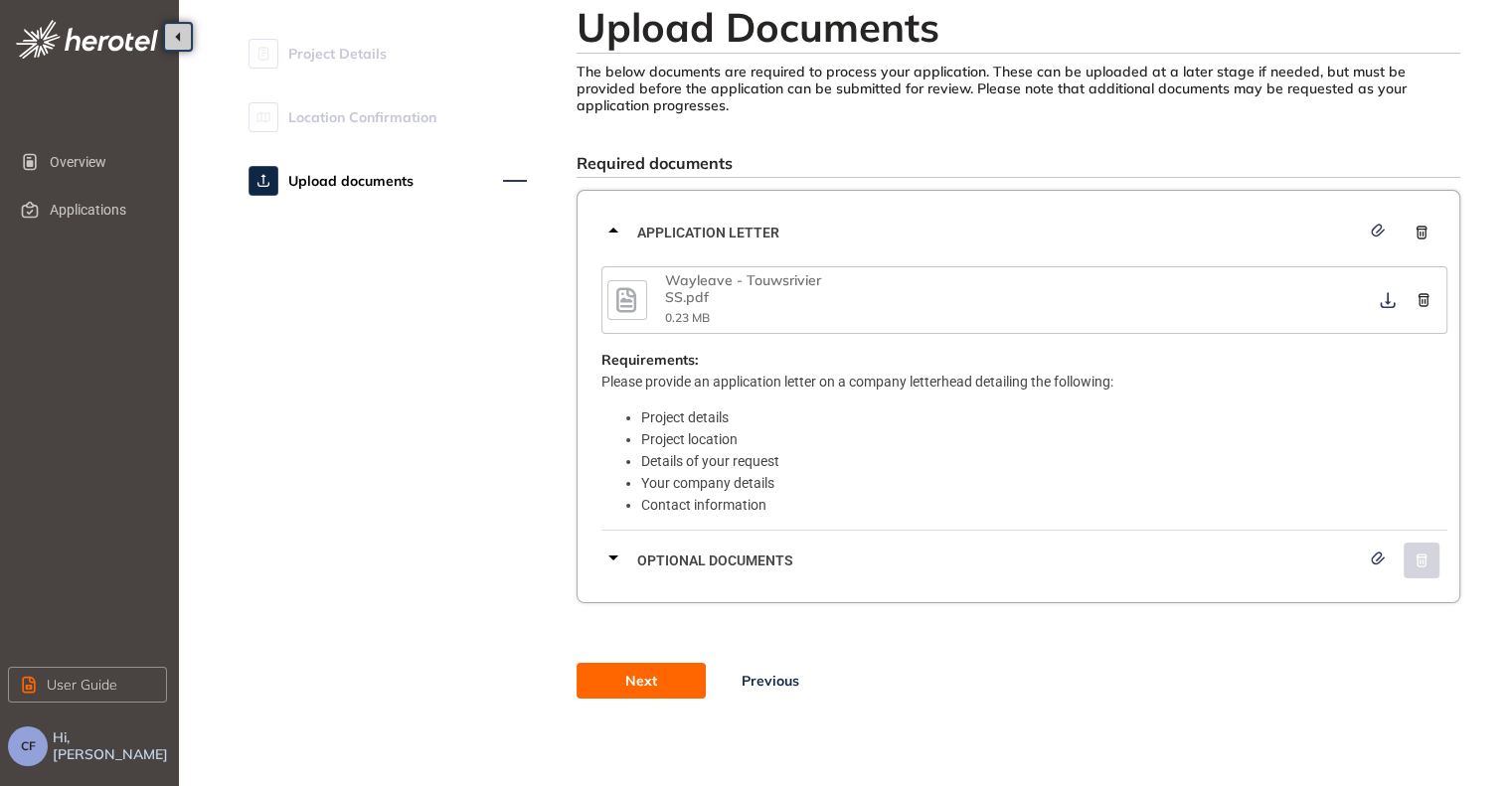click on "Optional documents" at bounding box center [998, 560] 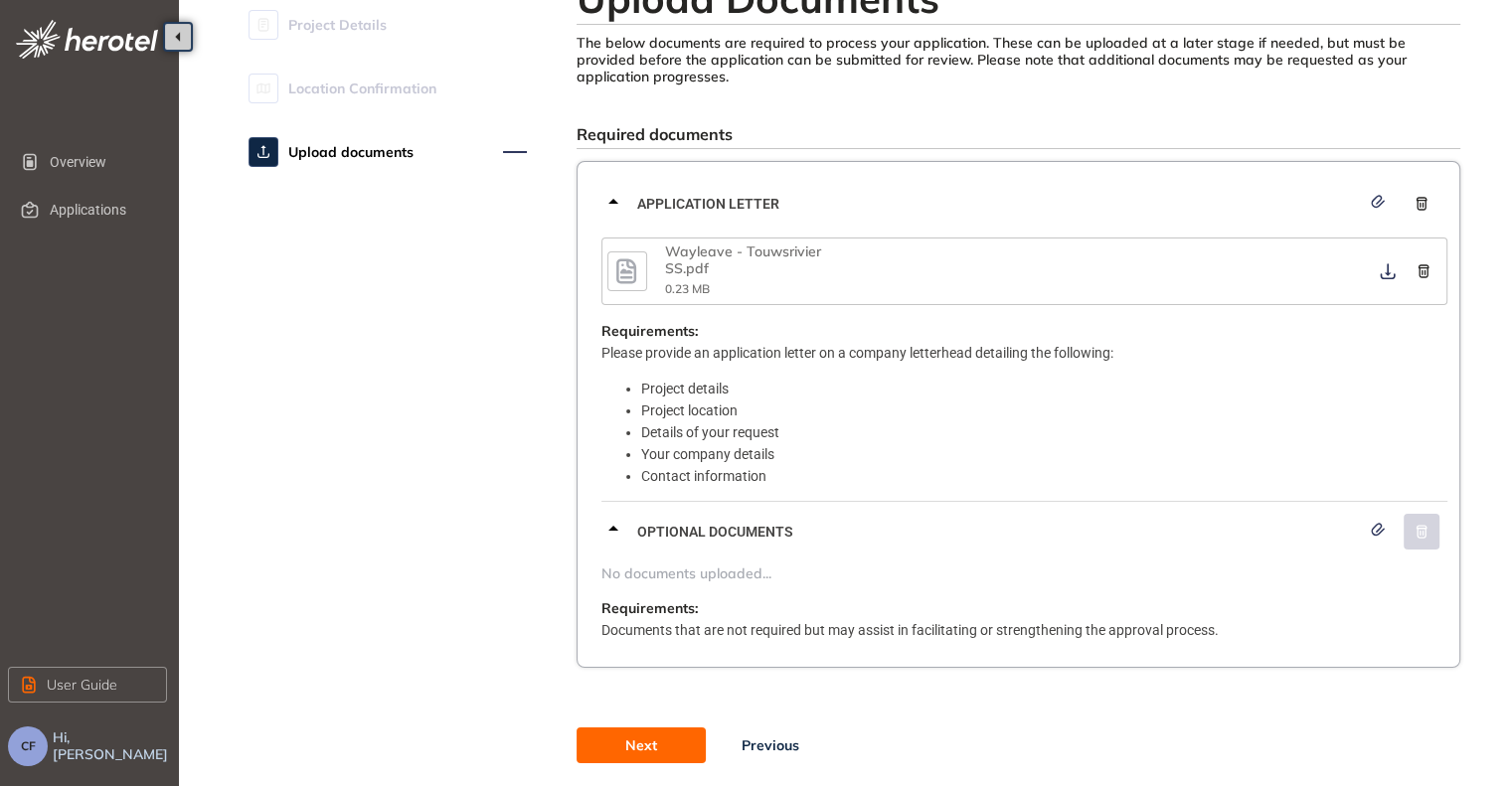 scroll, scrollTop: 40, scrollLeft: 0, axis: vertical 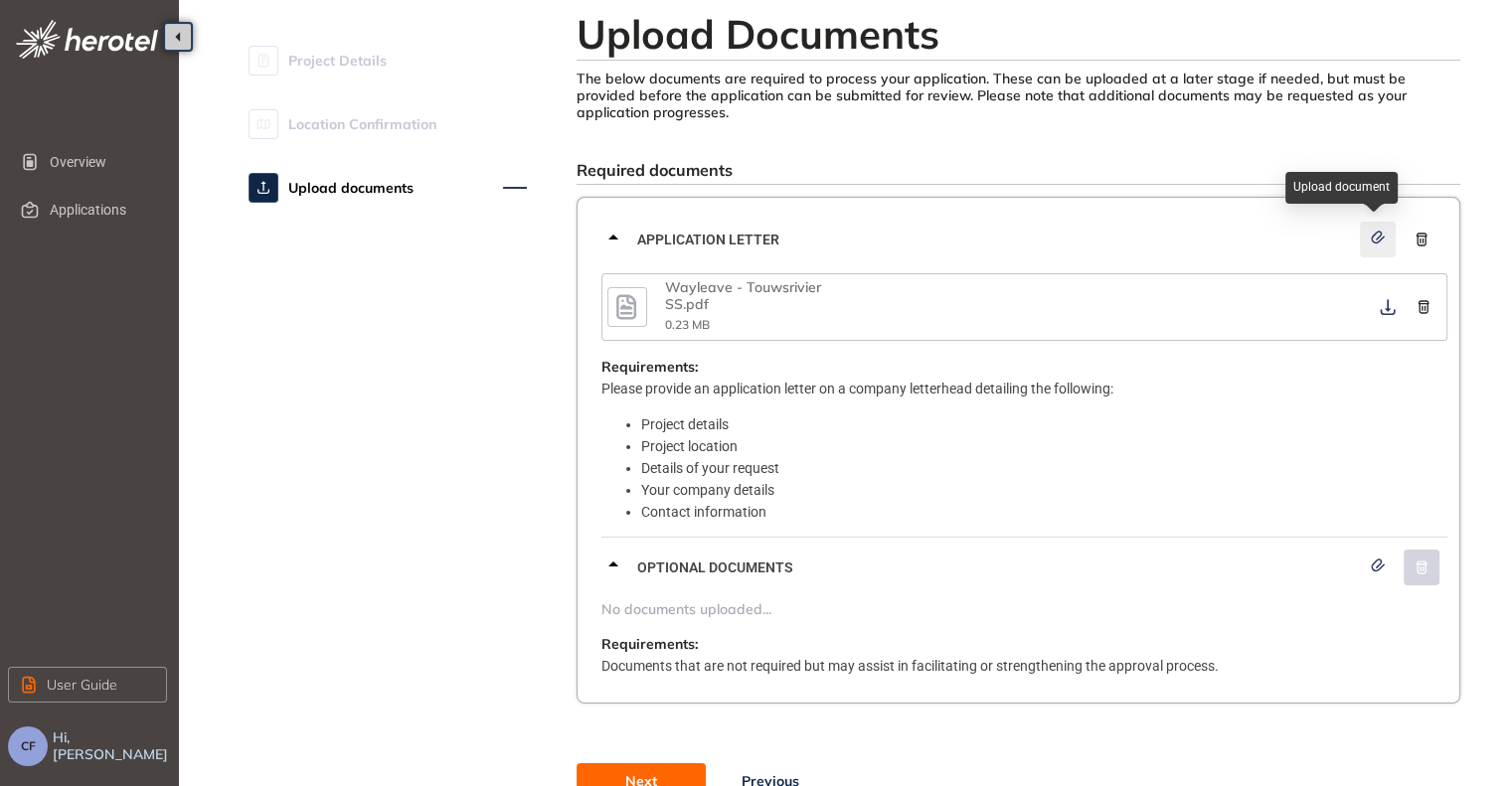click 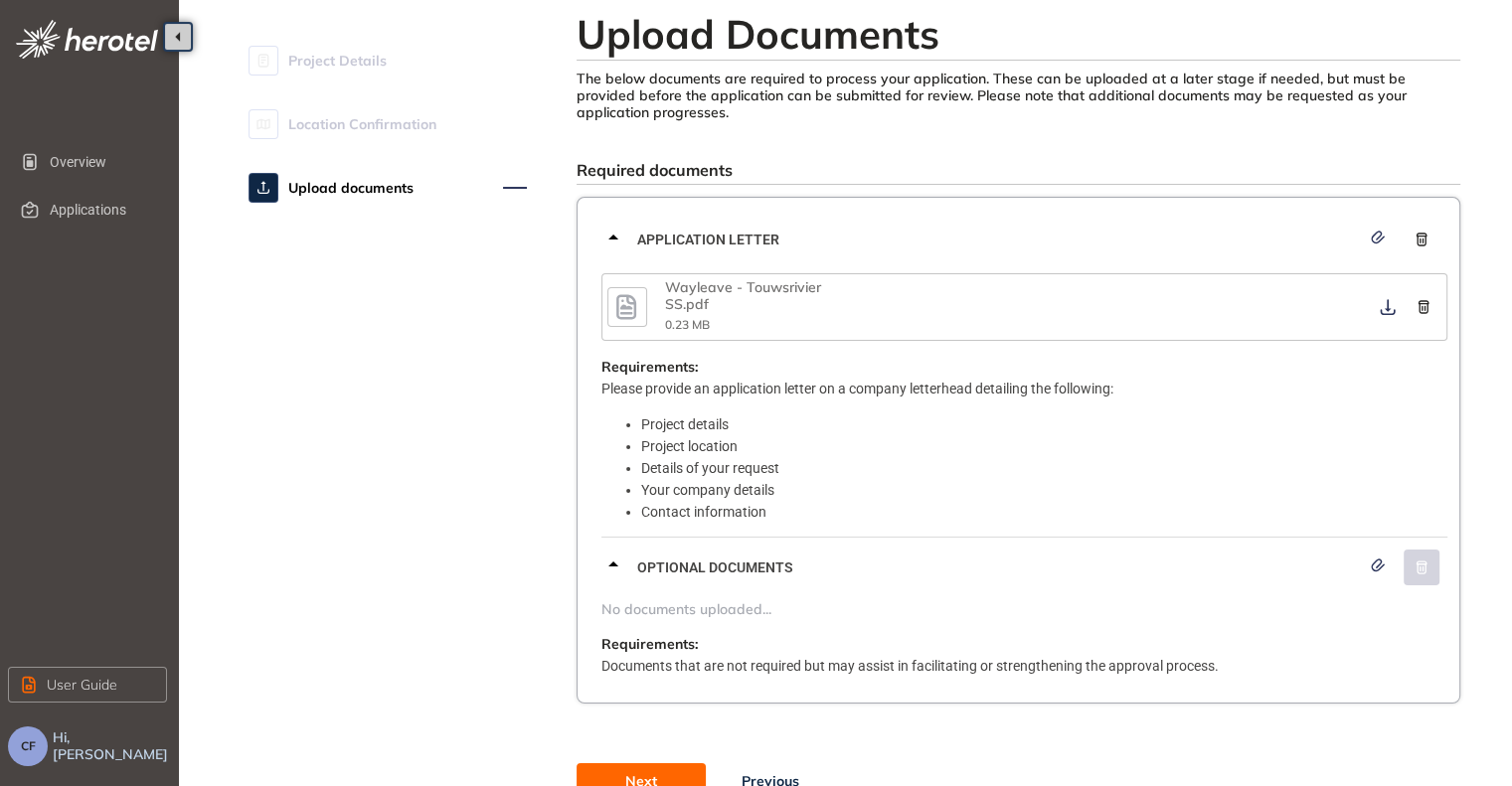 scroll, scrollTop: 139, scrollLeft: 0, axis: vertical 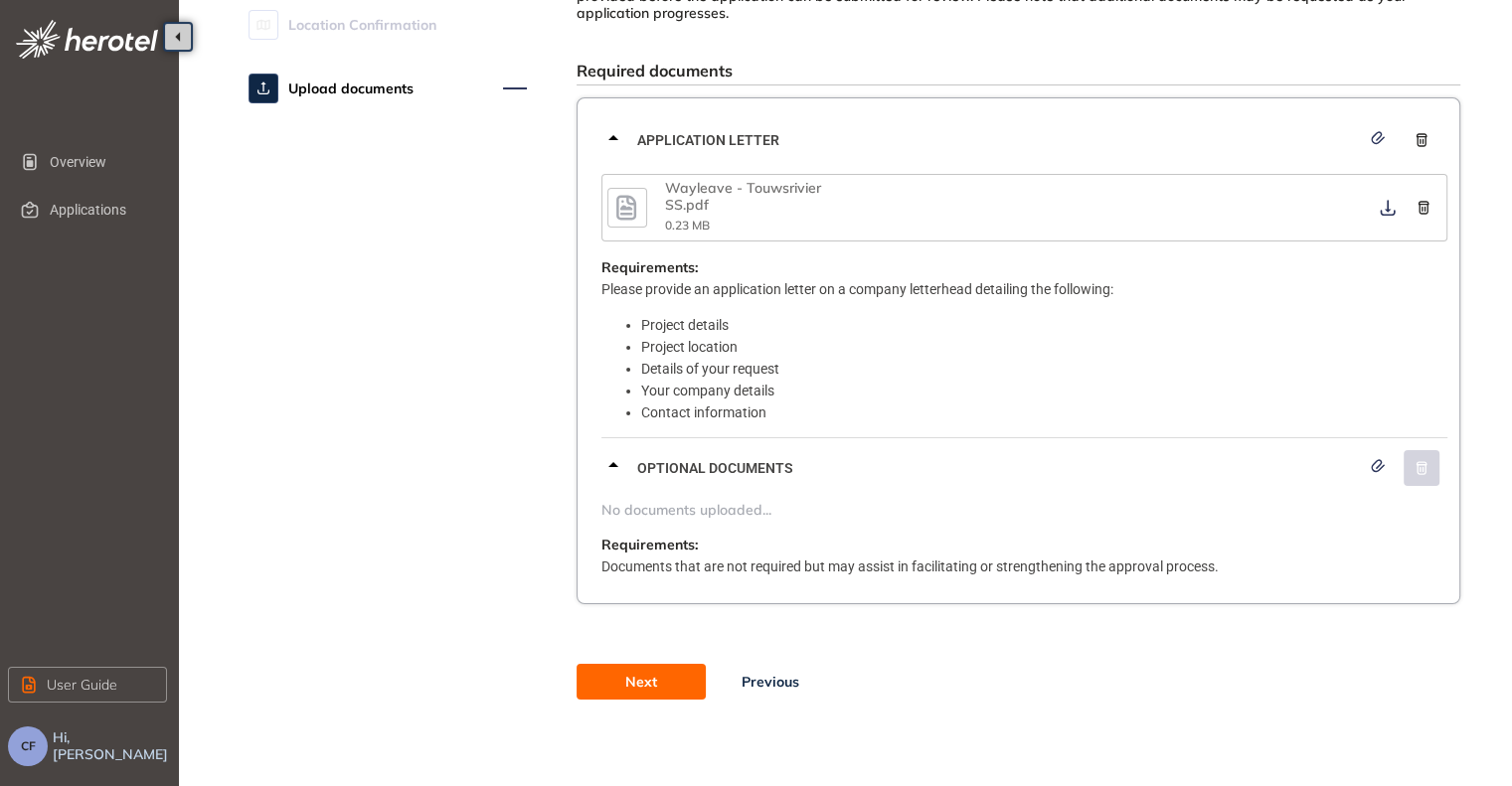 click on "Next" at bounding box center [641, 682] 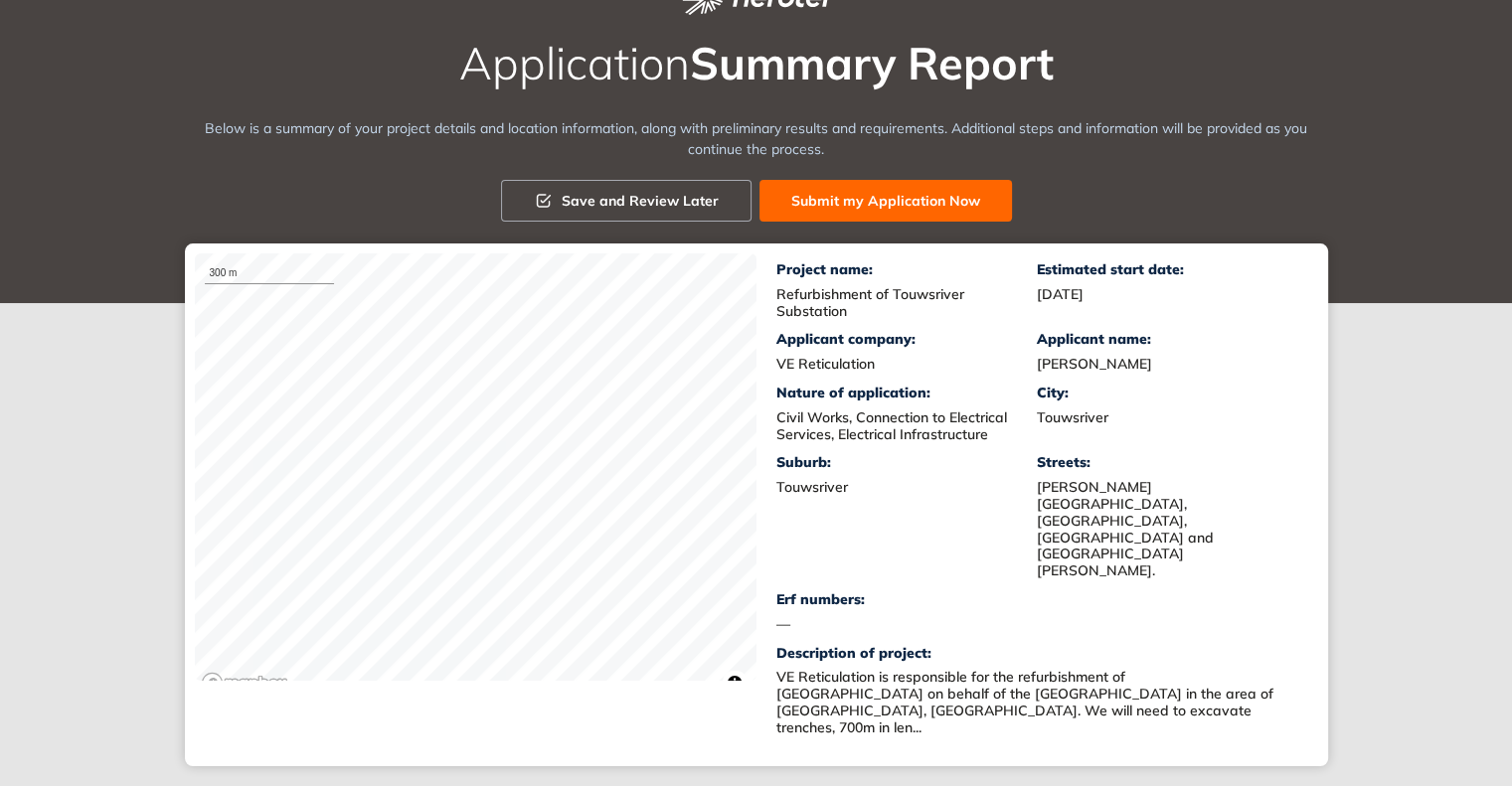 scroll, scrollTop: 0, scrollLeft: 0, axis: both 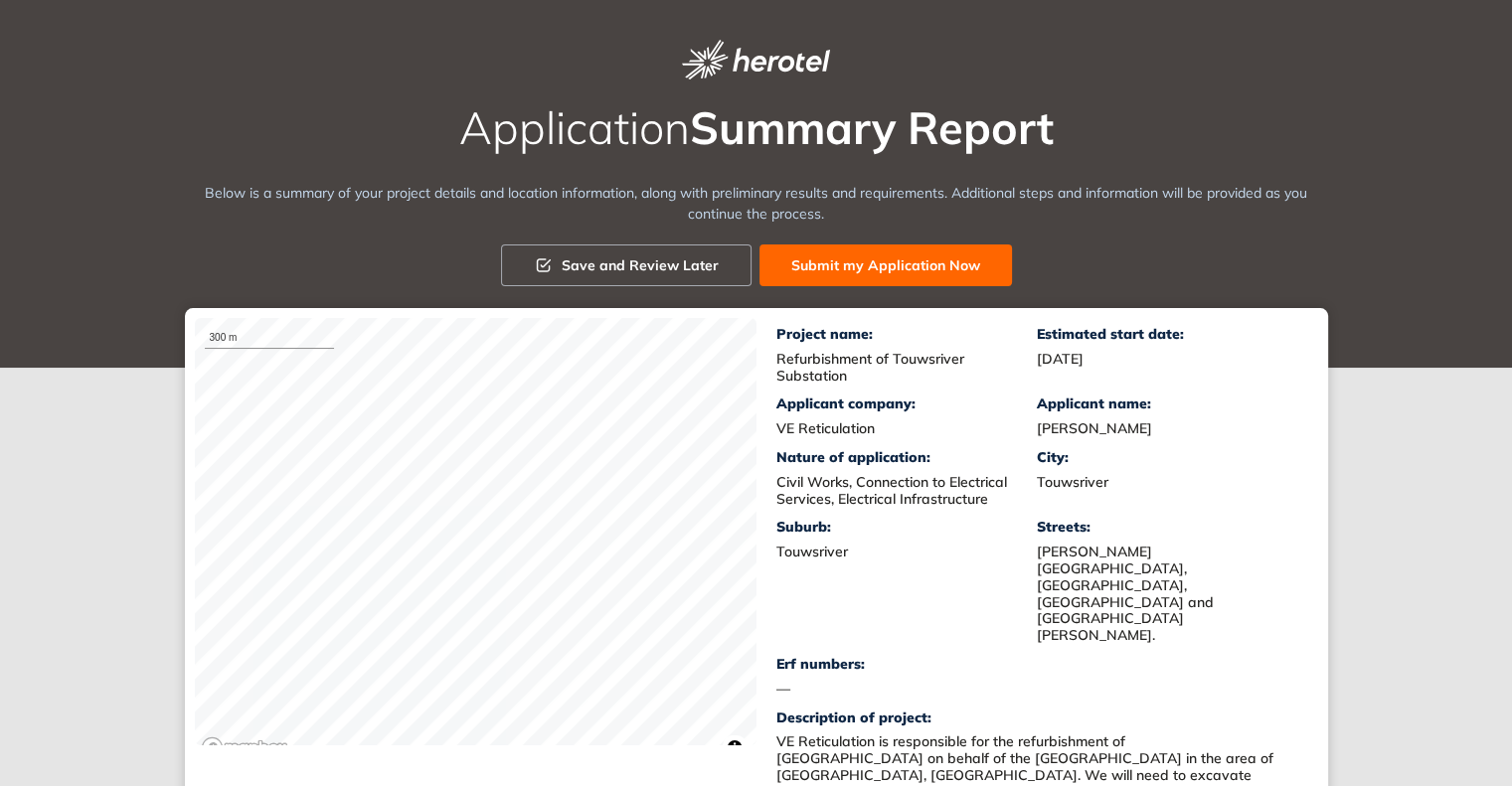 click on "Submit my Application Now" at bounding box center (886, 265) 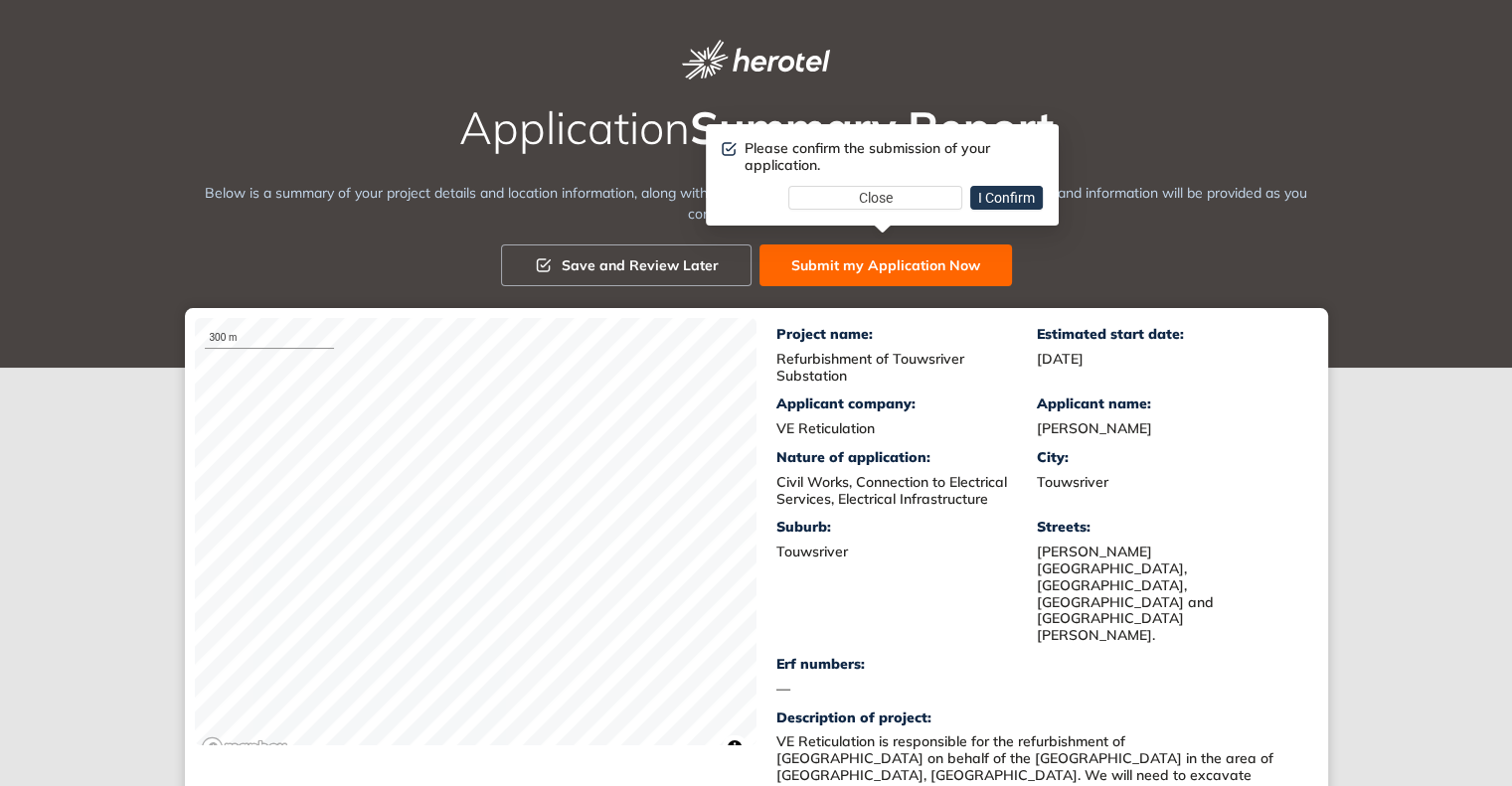 click on "I Confirm" at bounding box center (1006, 198) 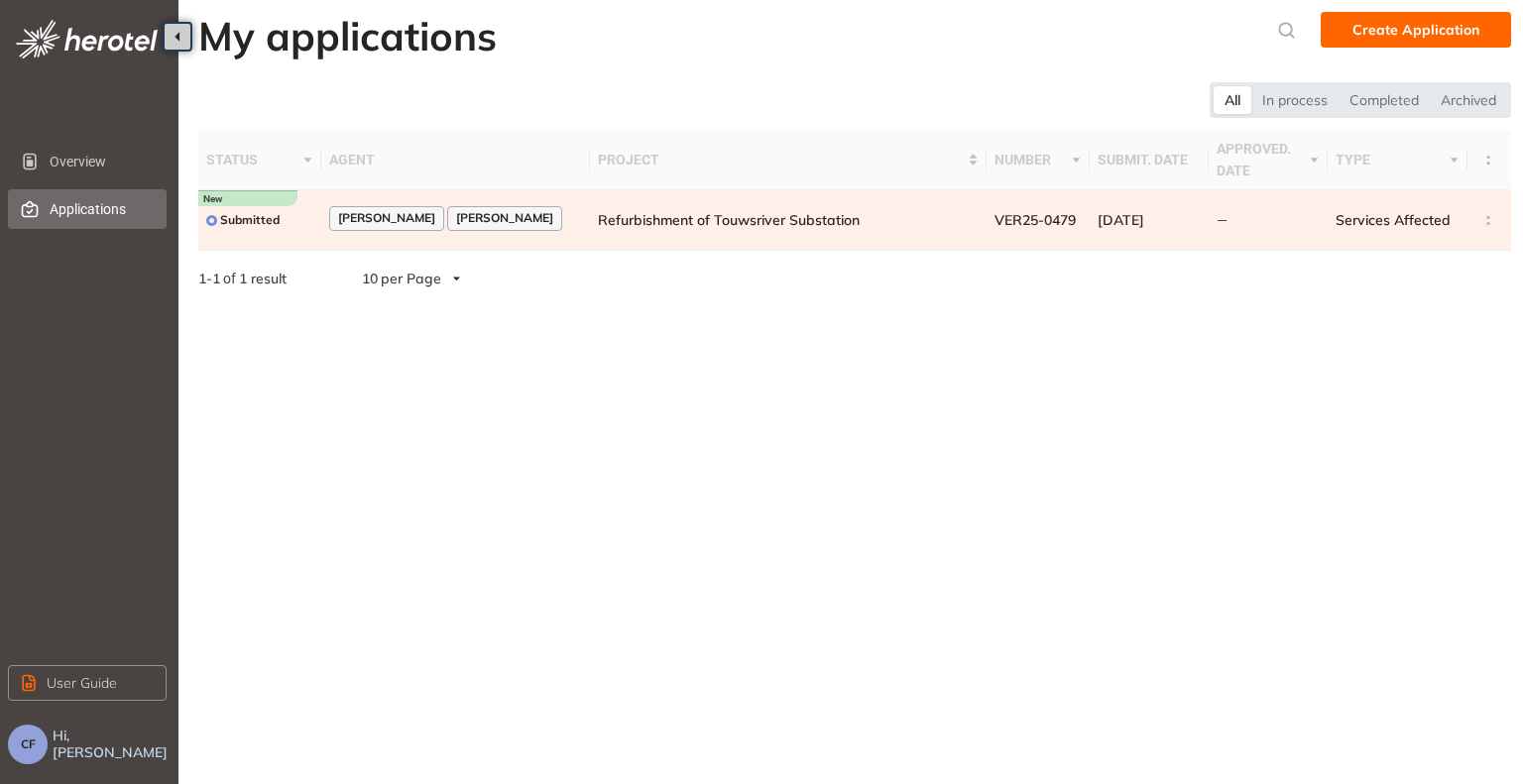click at bounding box center [1489, 220] 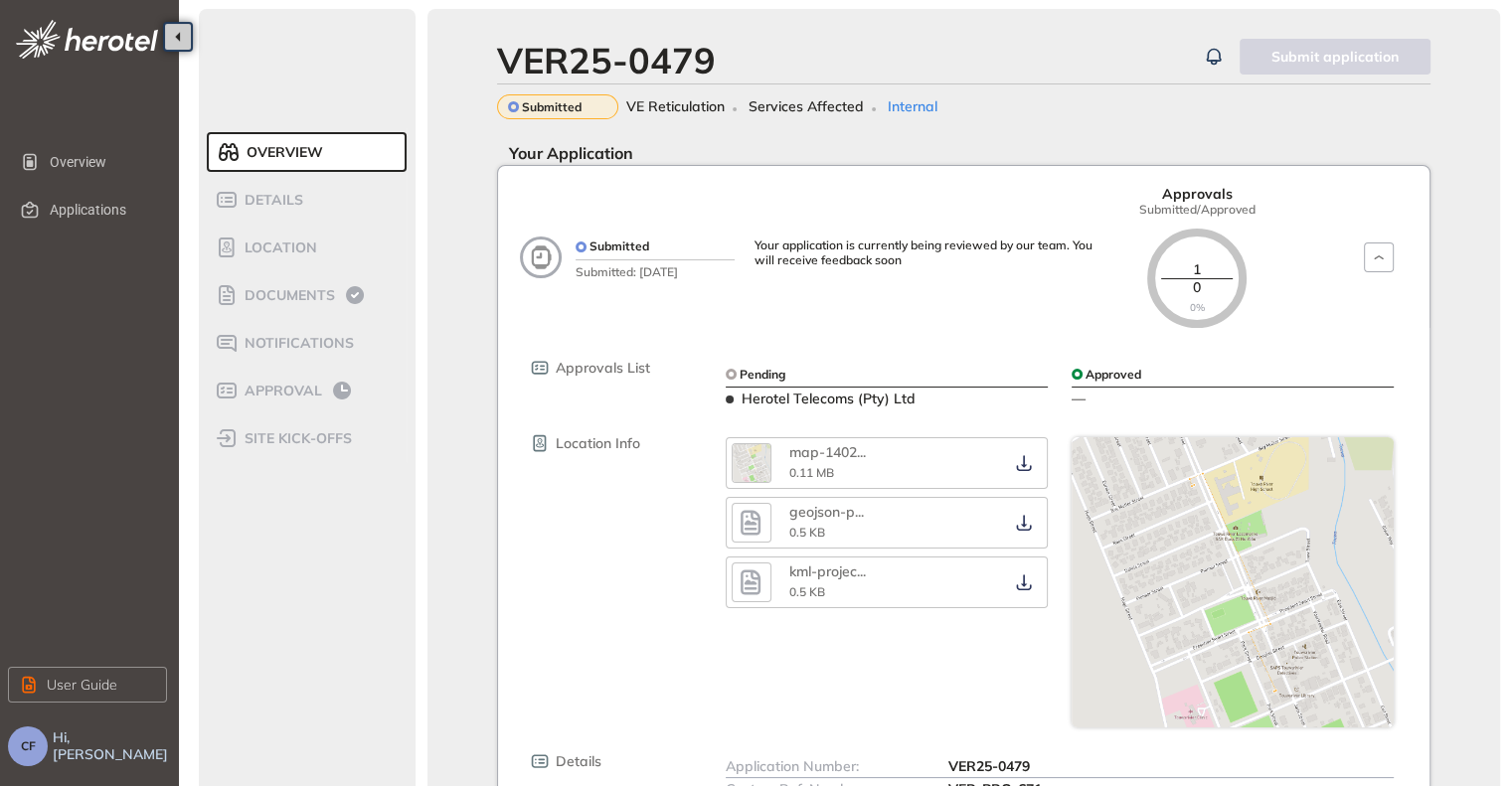 scroll, scrollTop: 0, scrollLeft: 0, axis: both 